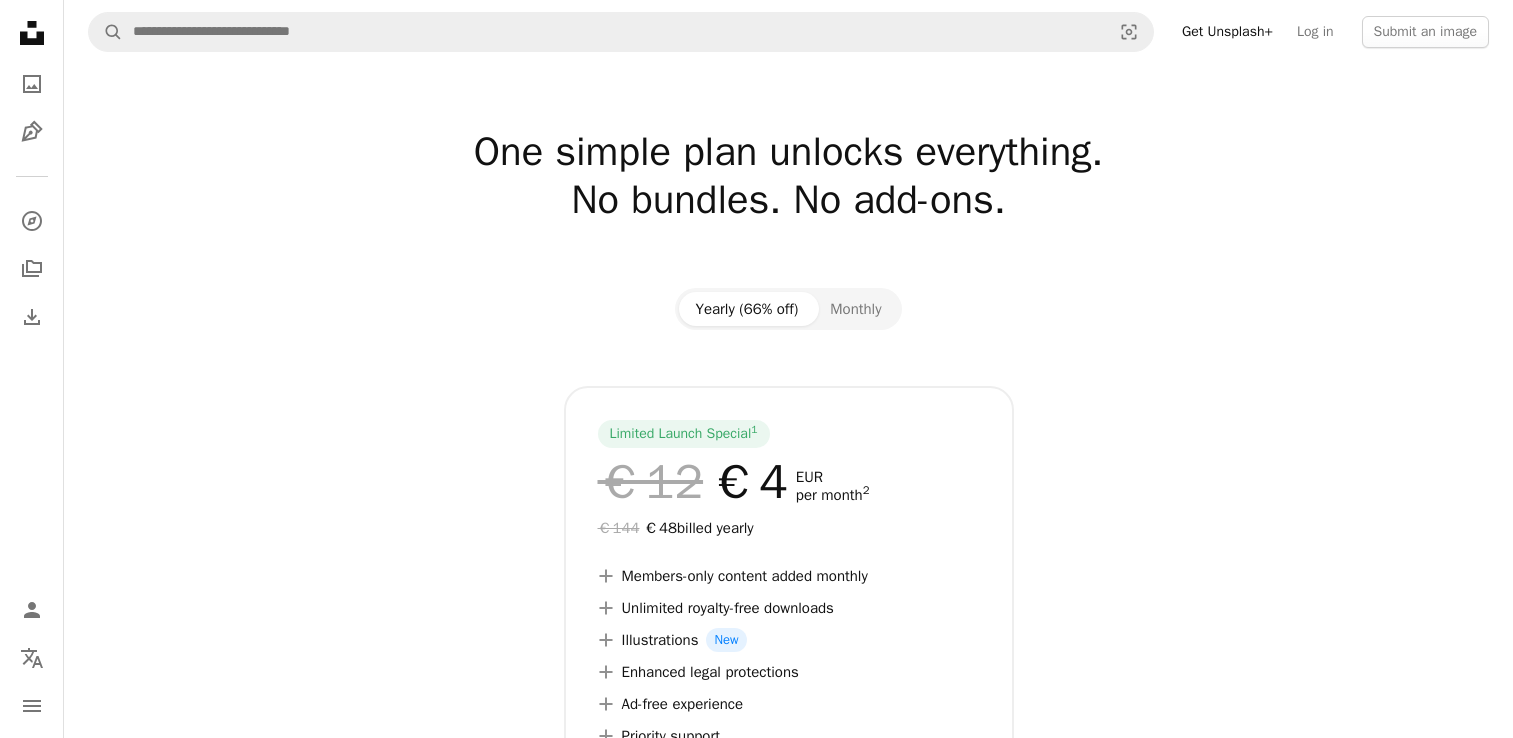 scroll, scrollTop: 0, scrollLeft: 0, axis: both 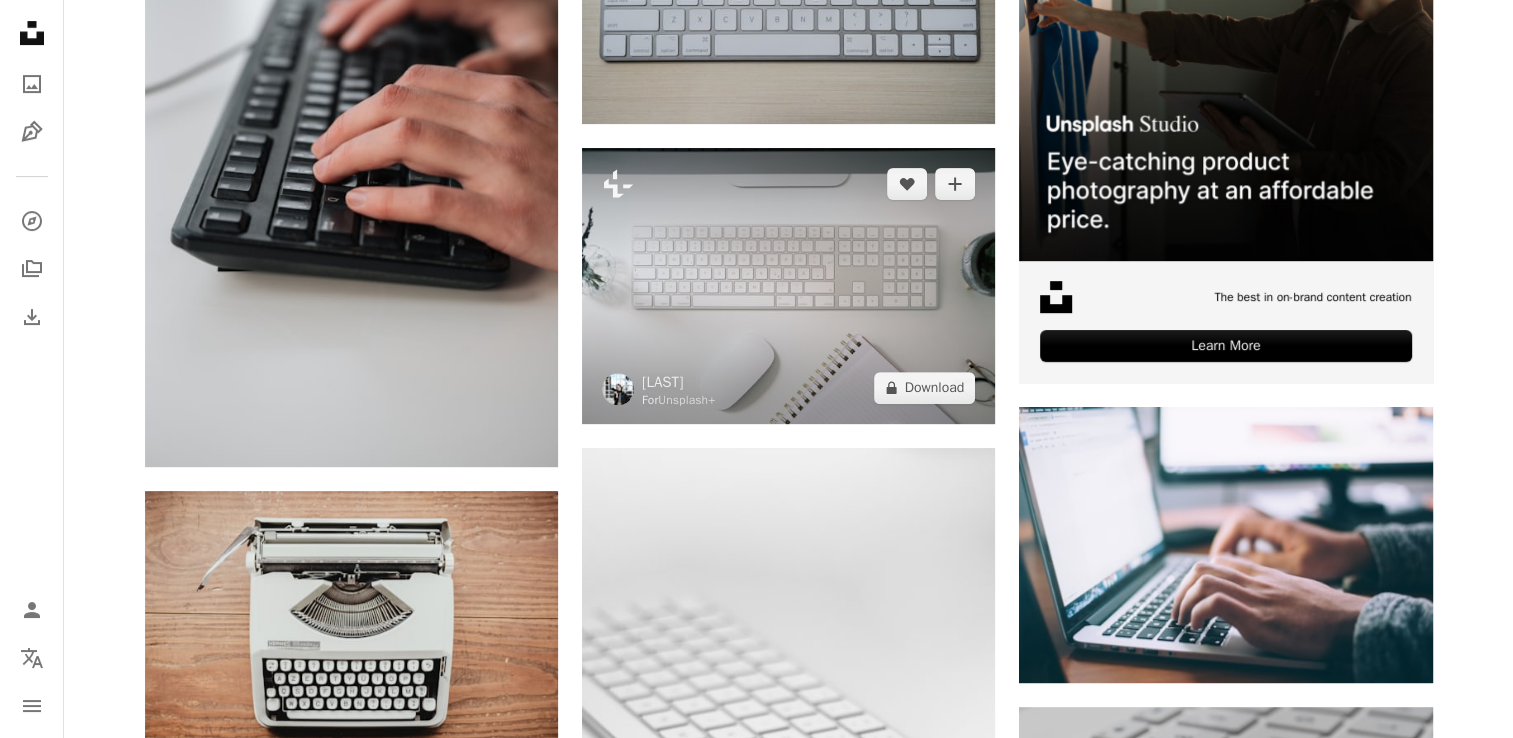 click at bounding box center (788, 285) 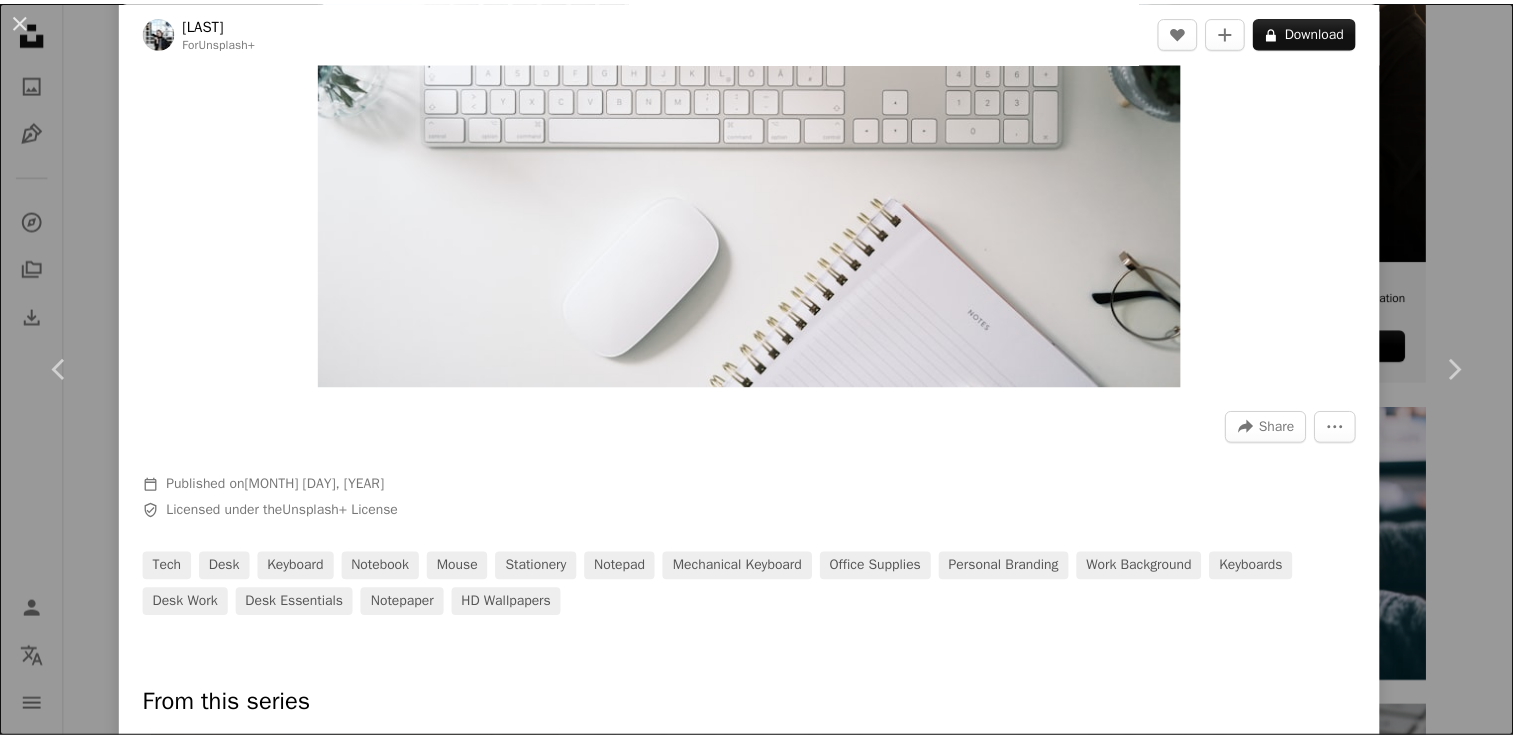 scroll, scrollTop: 0, scrollLeft: 0, axis: both 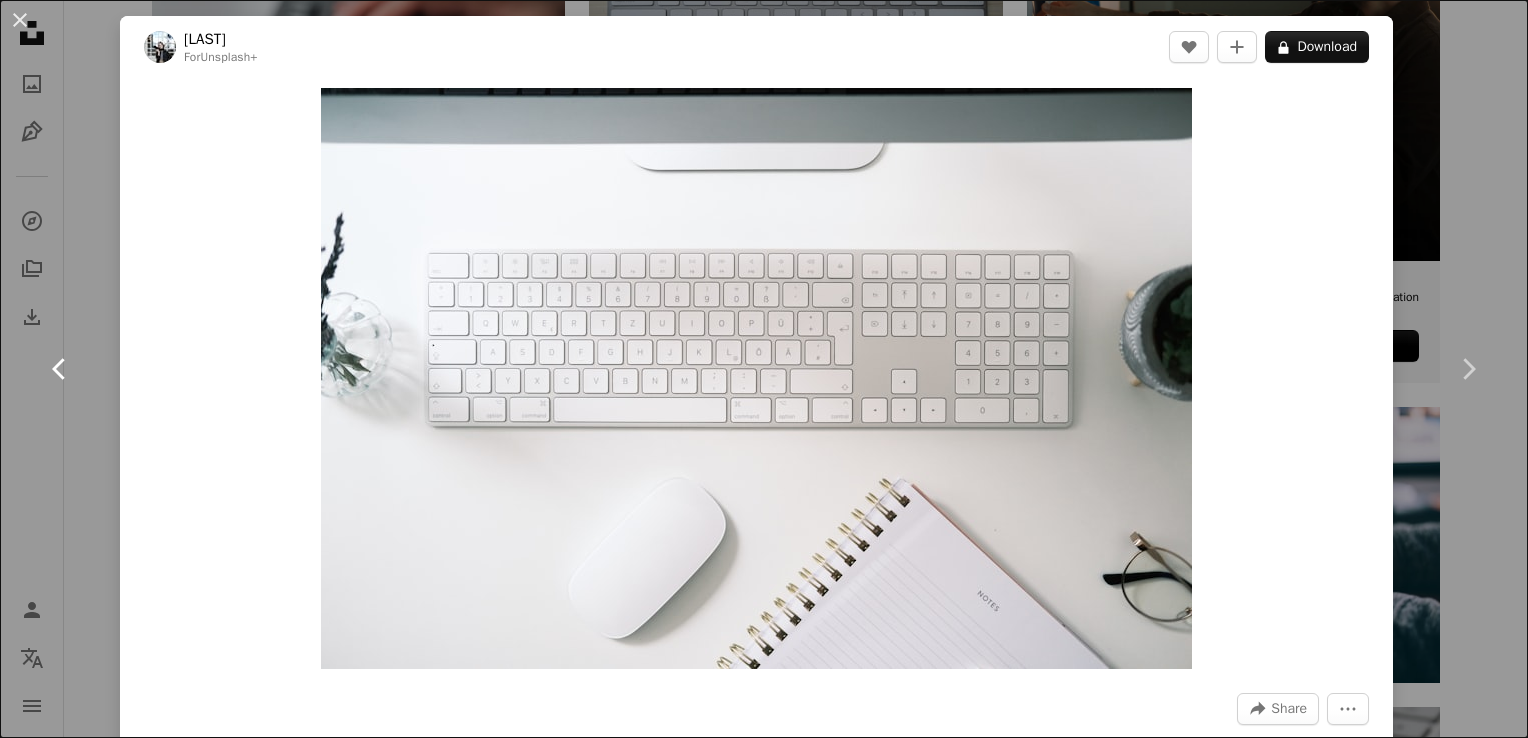 click on "Chevron left" at bounding box center [60, 369] 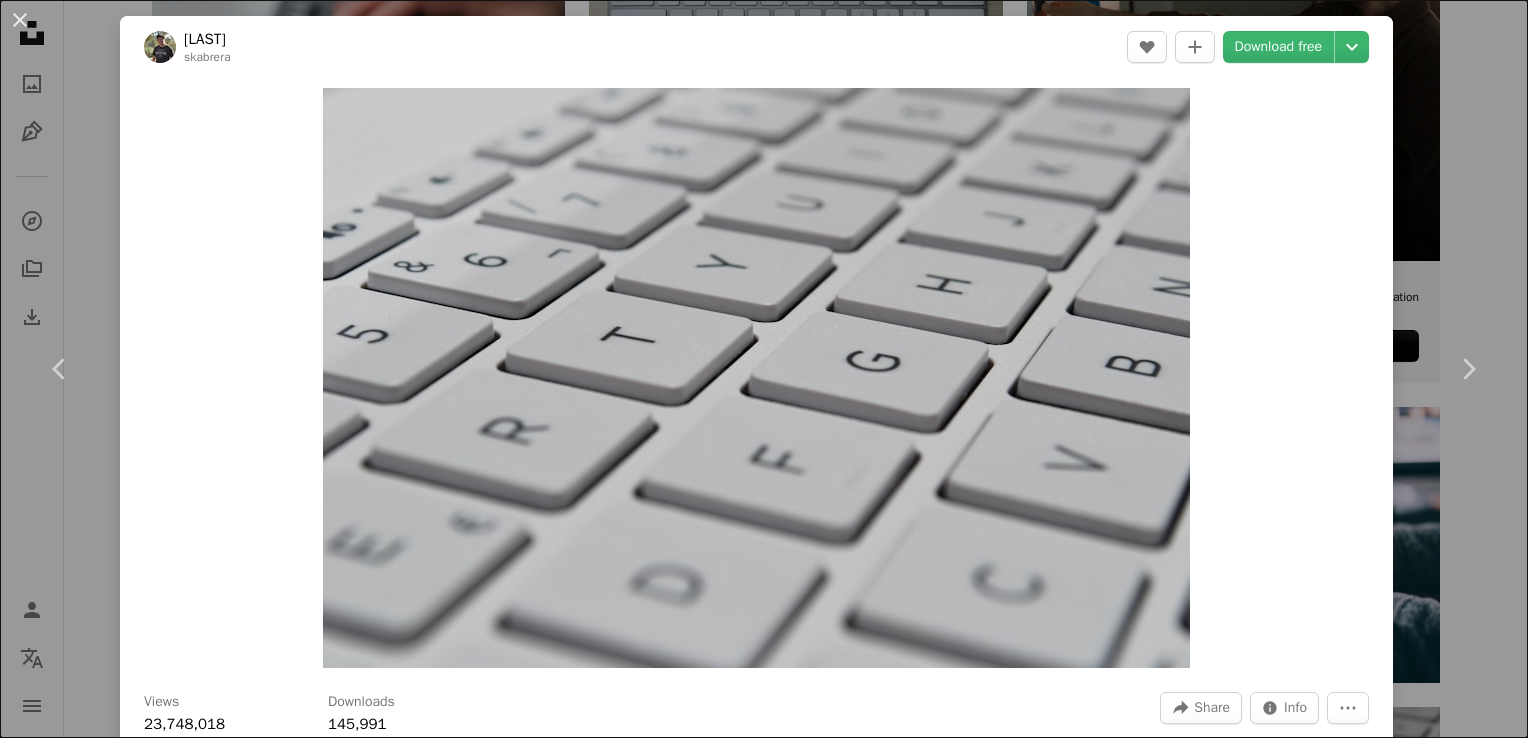 click on "[FIRST] [LAST]" at bounding box center [764, 369] 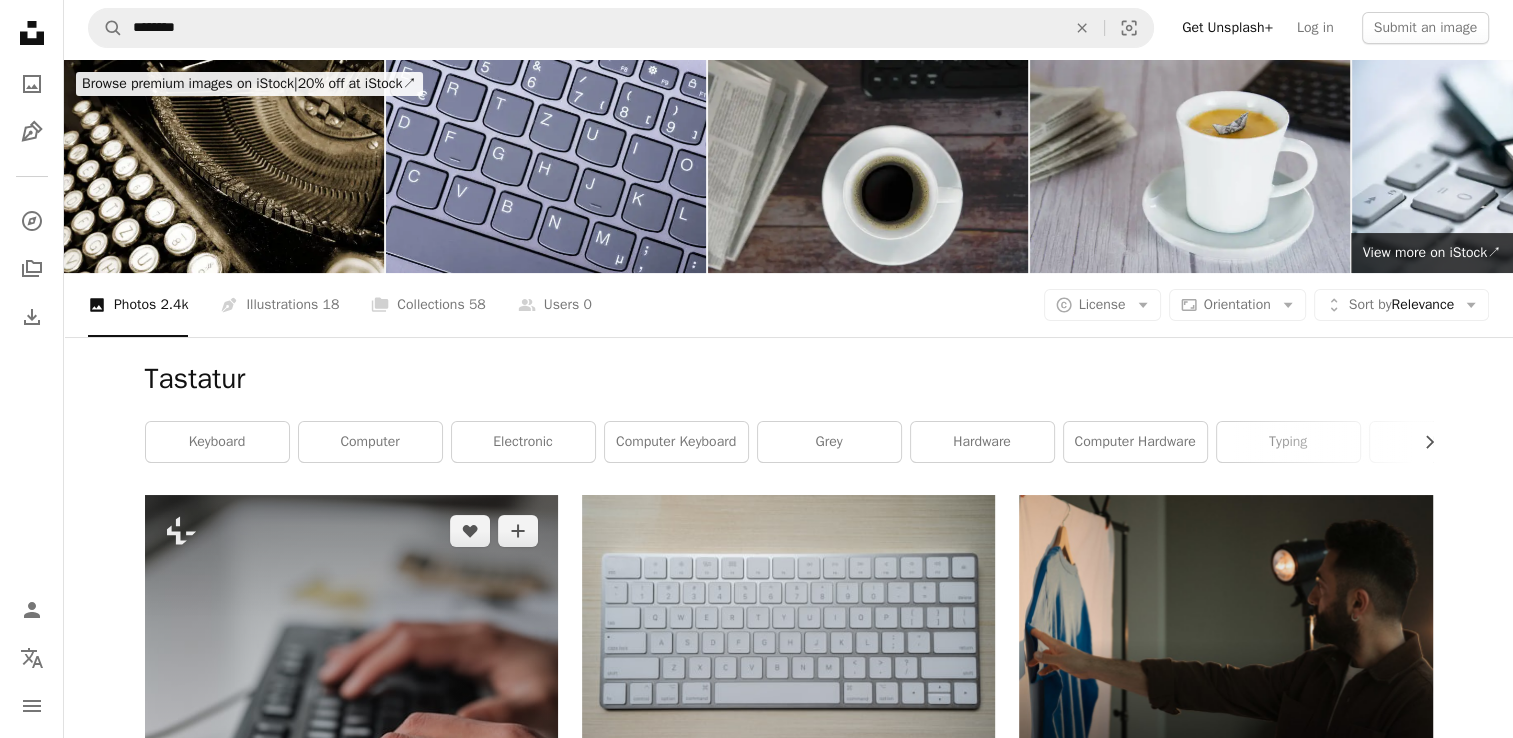 scroll, scrollTop: 0, scrollLeft: 0, axis: both 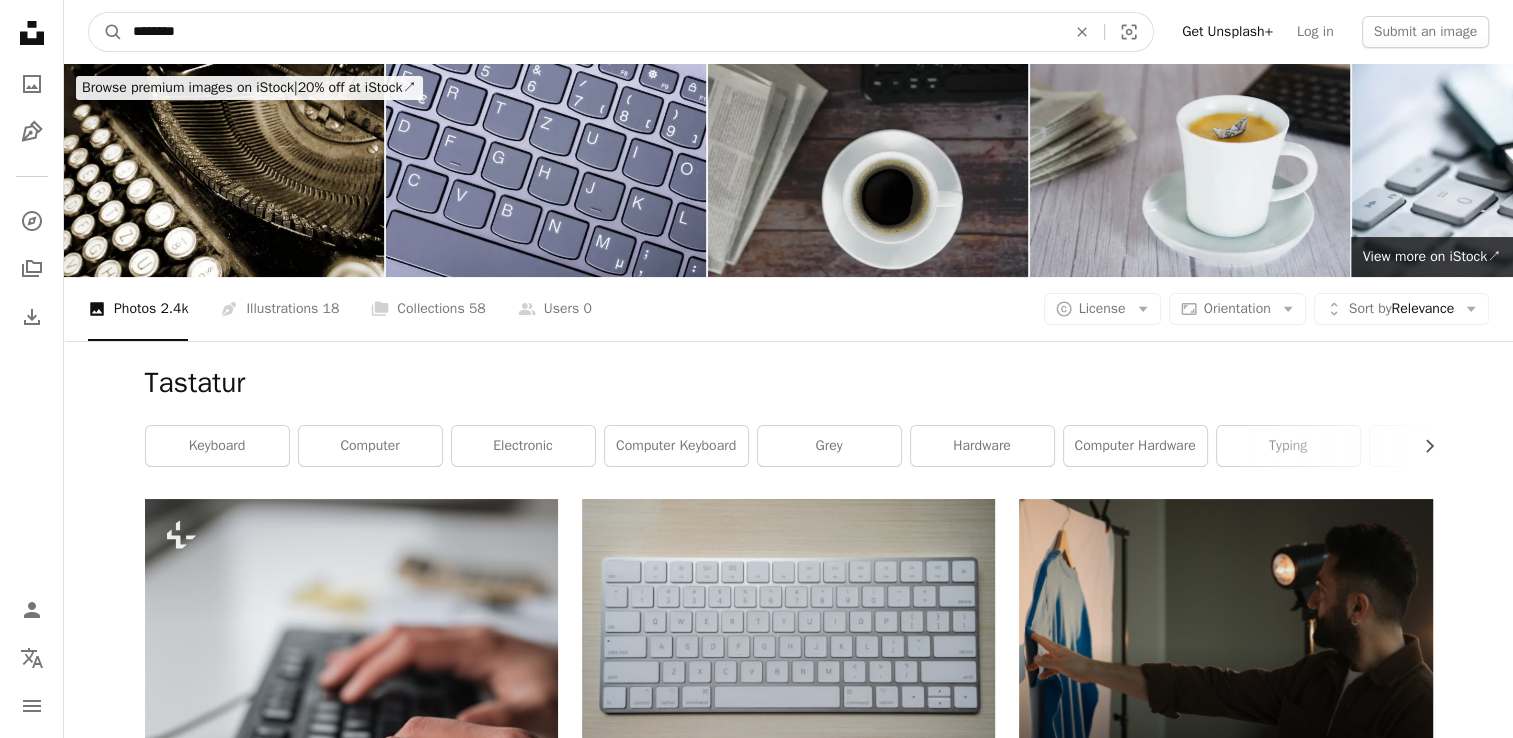 click on "********" at bounding box center [591, 32] 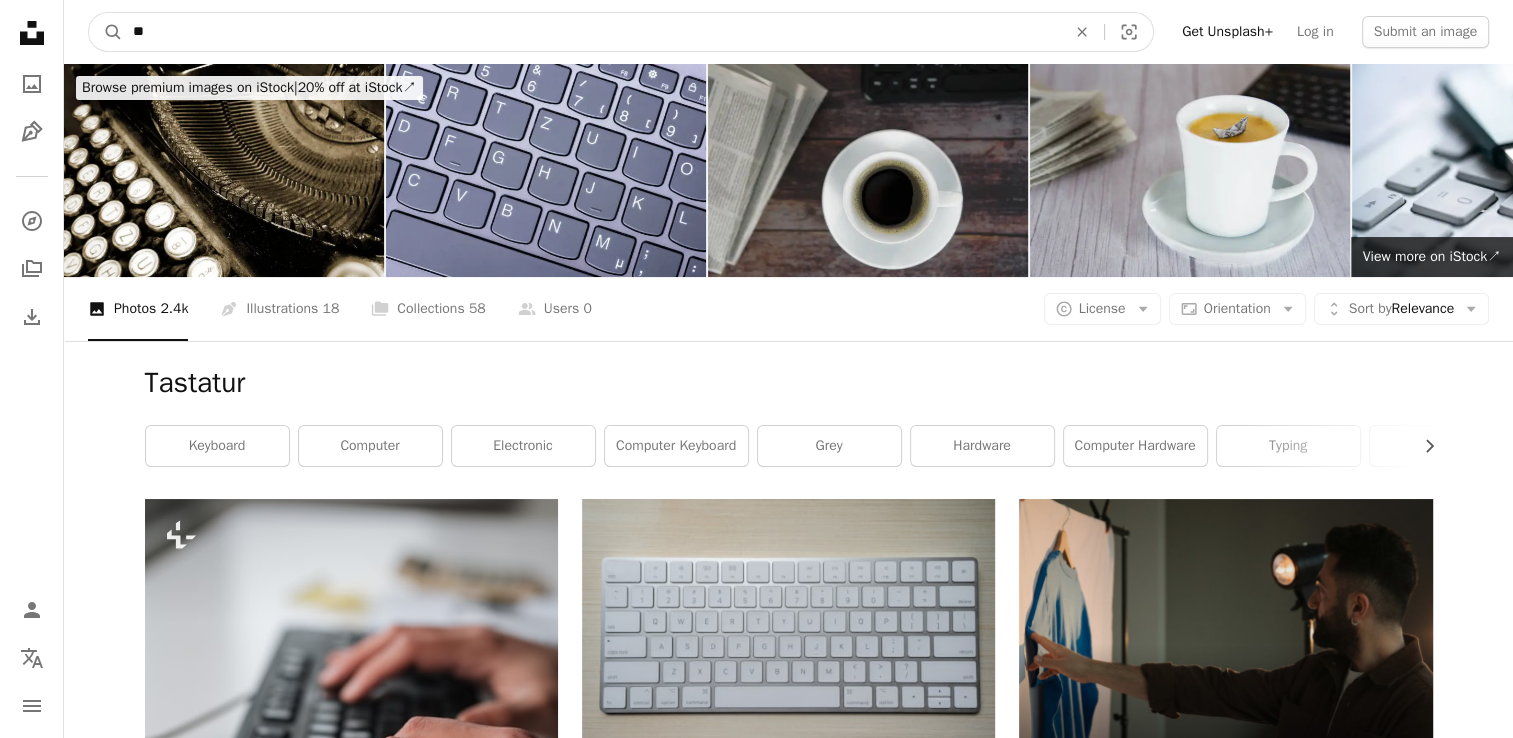 type on "*" 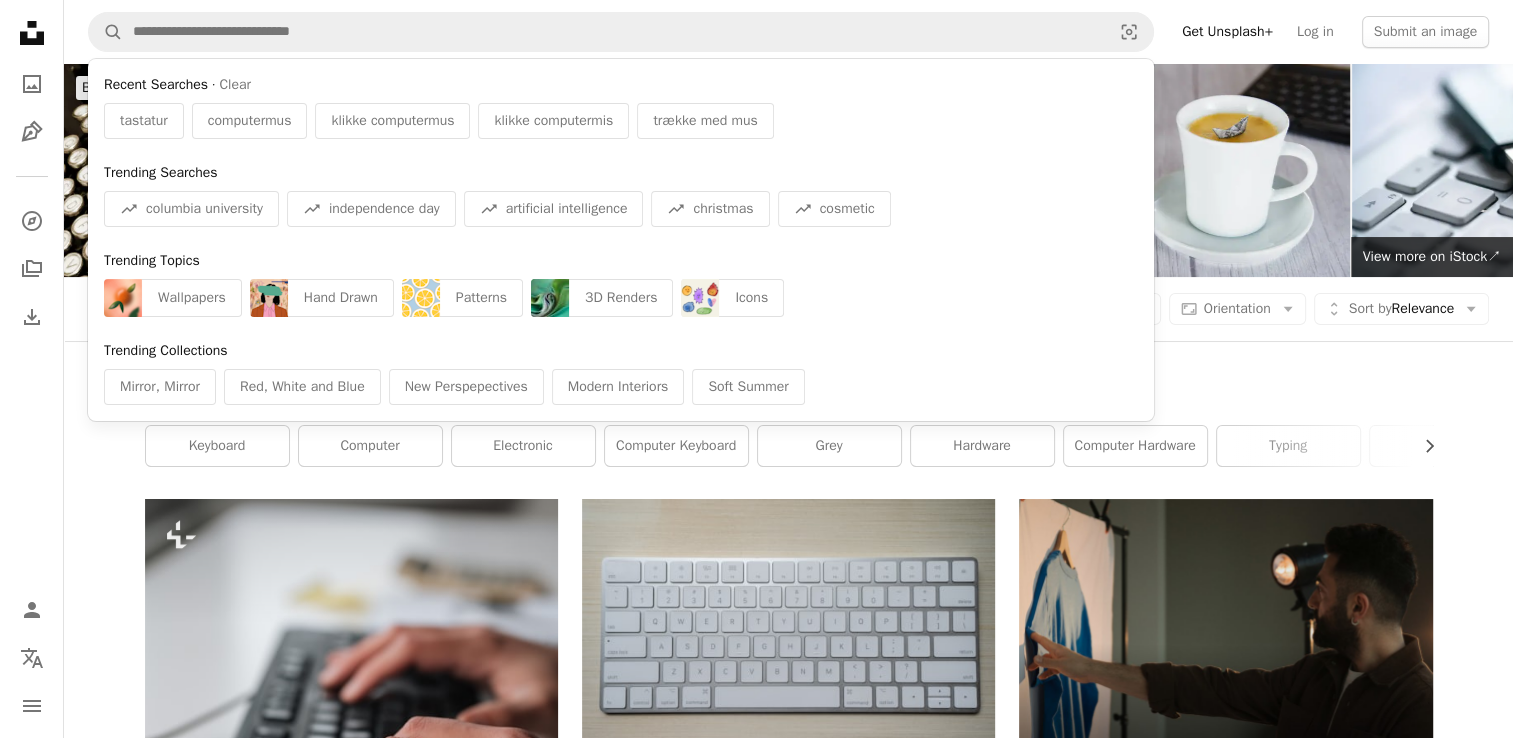 click on "[FIRST] [LAST]" at bounding box center [788, 2230] 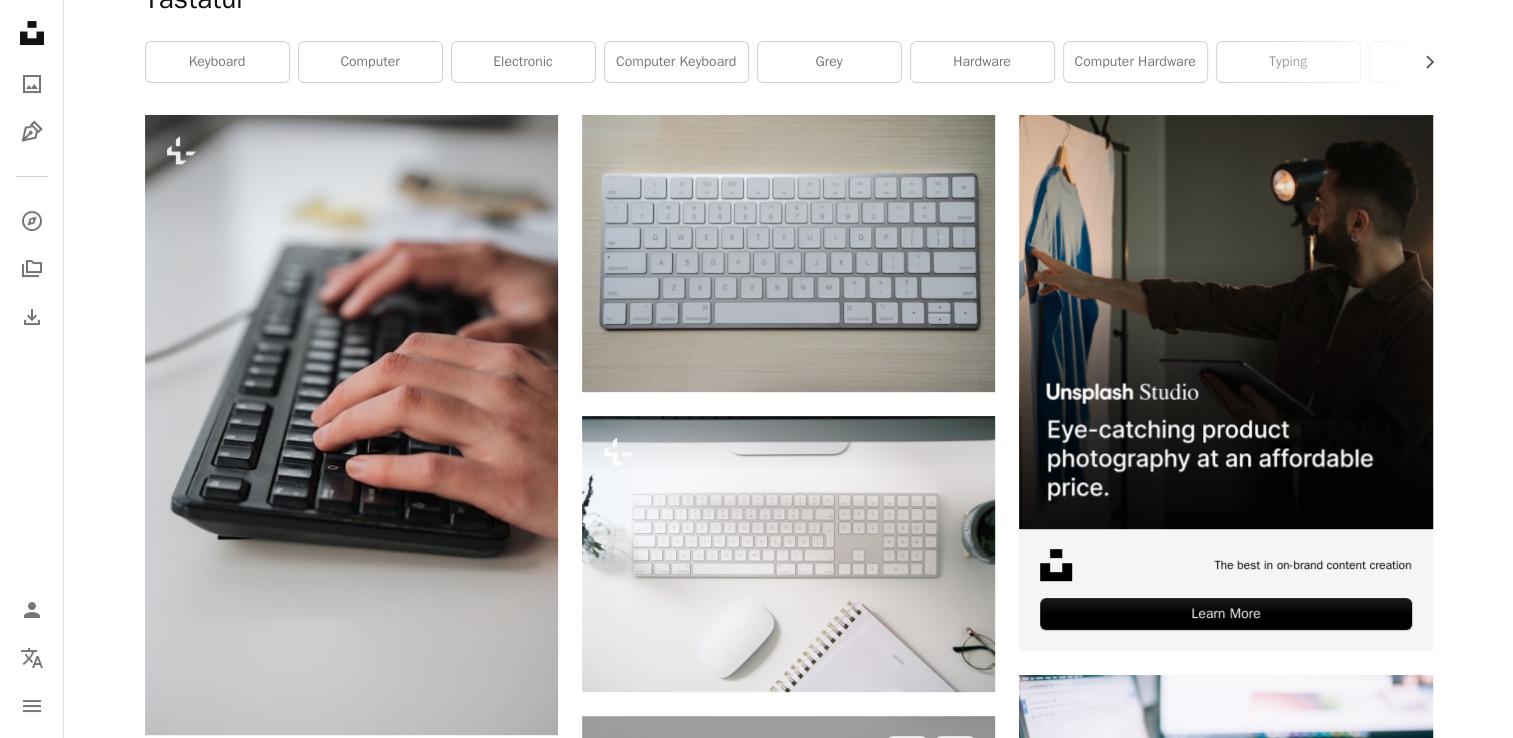 scroll, scrollTop: 0, scrollLeft: 0, axis: both 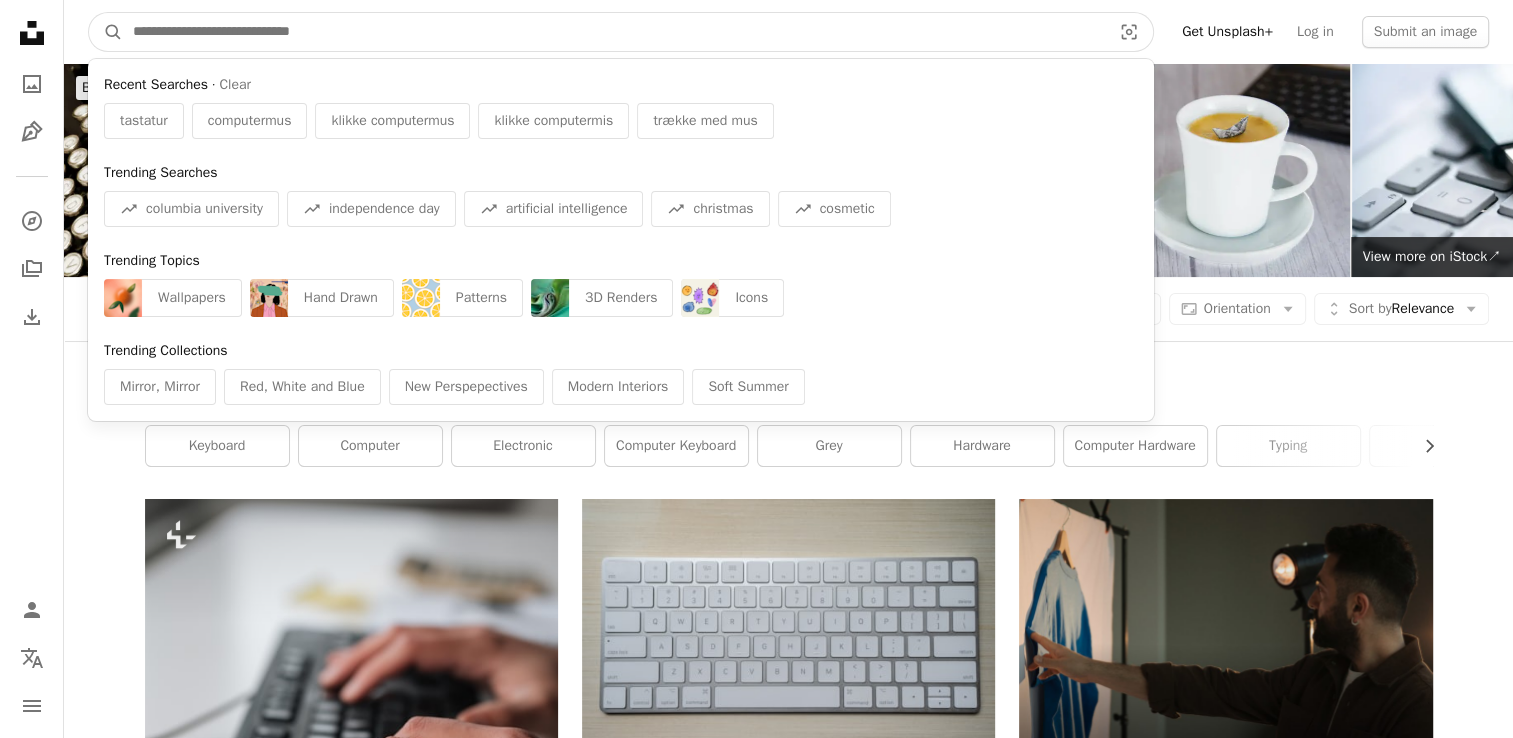 click at bounding box center [614, 32] 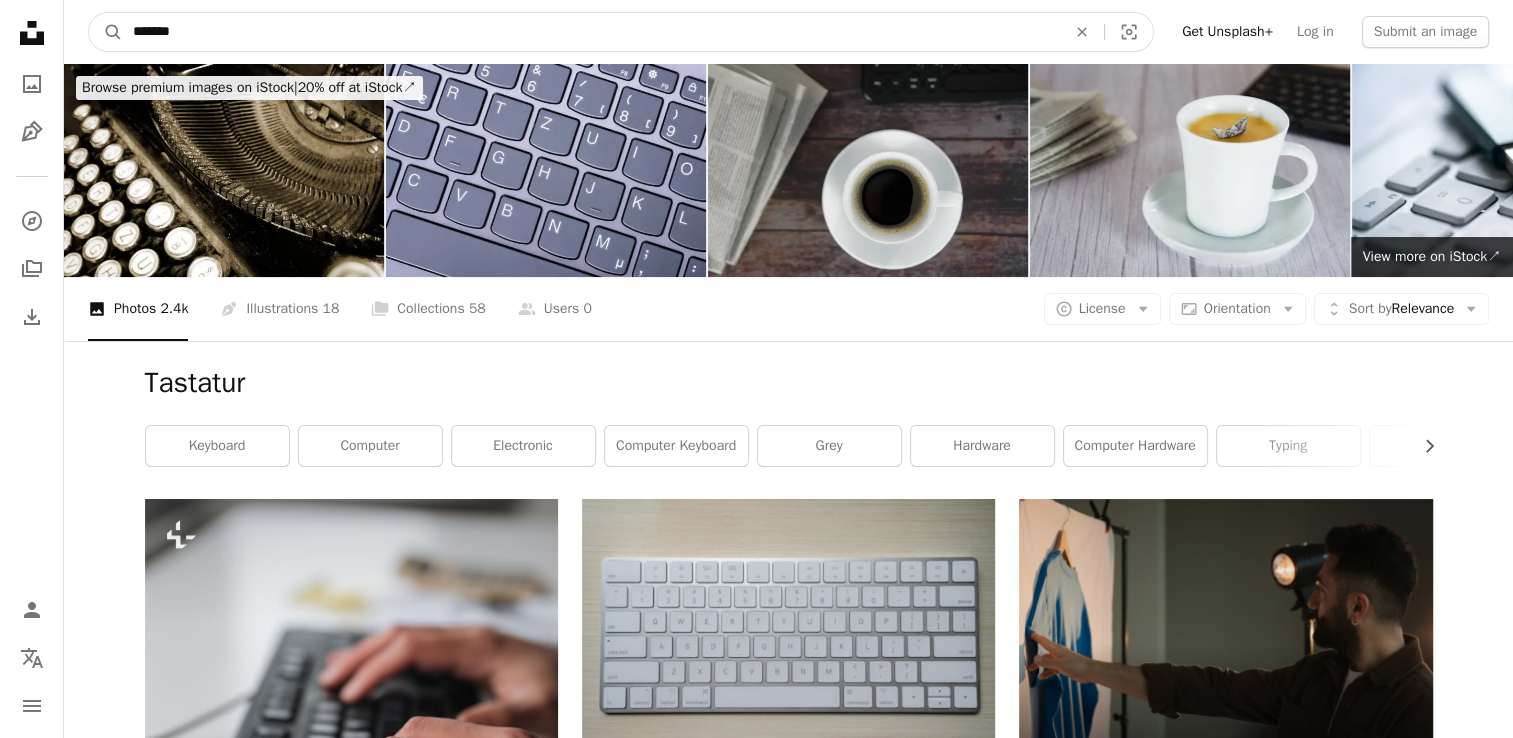 type on "********" 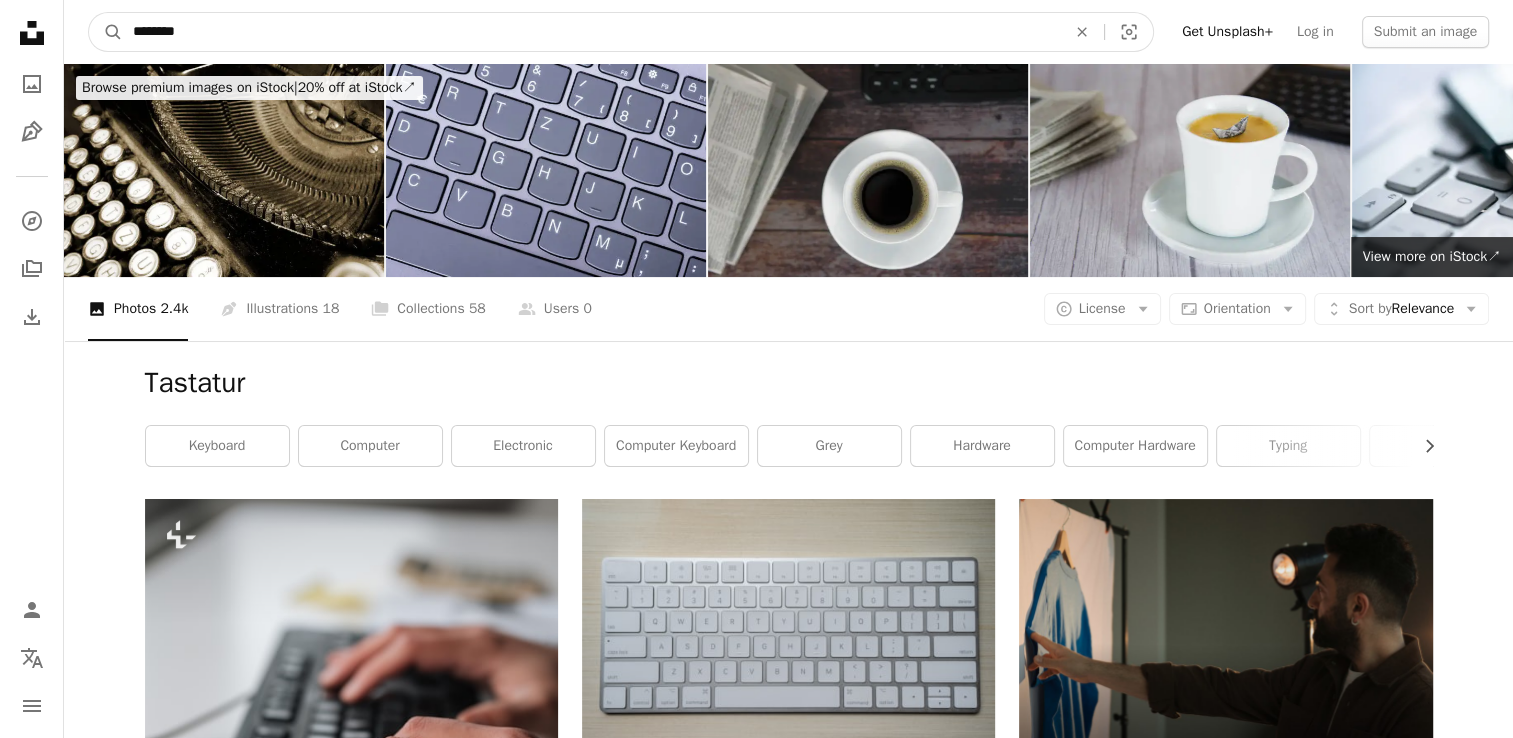 click on "A magnifying glass" at bounding box center [106, 32] 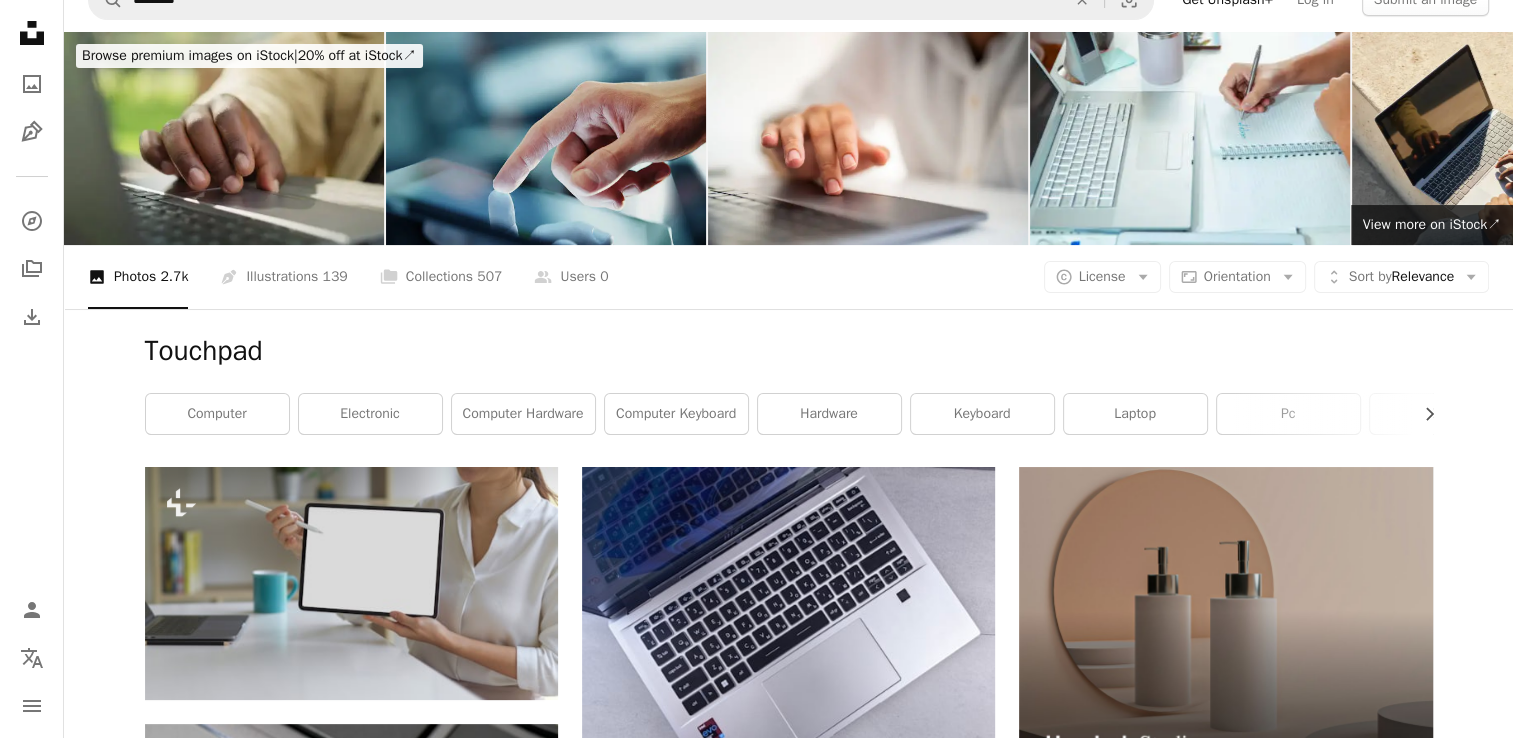 scroll, scrollTop: 0, scrollLeft: 0, axis: both 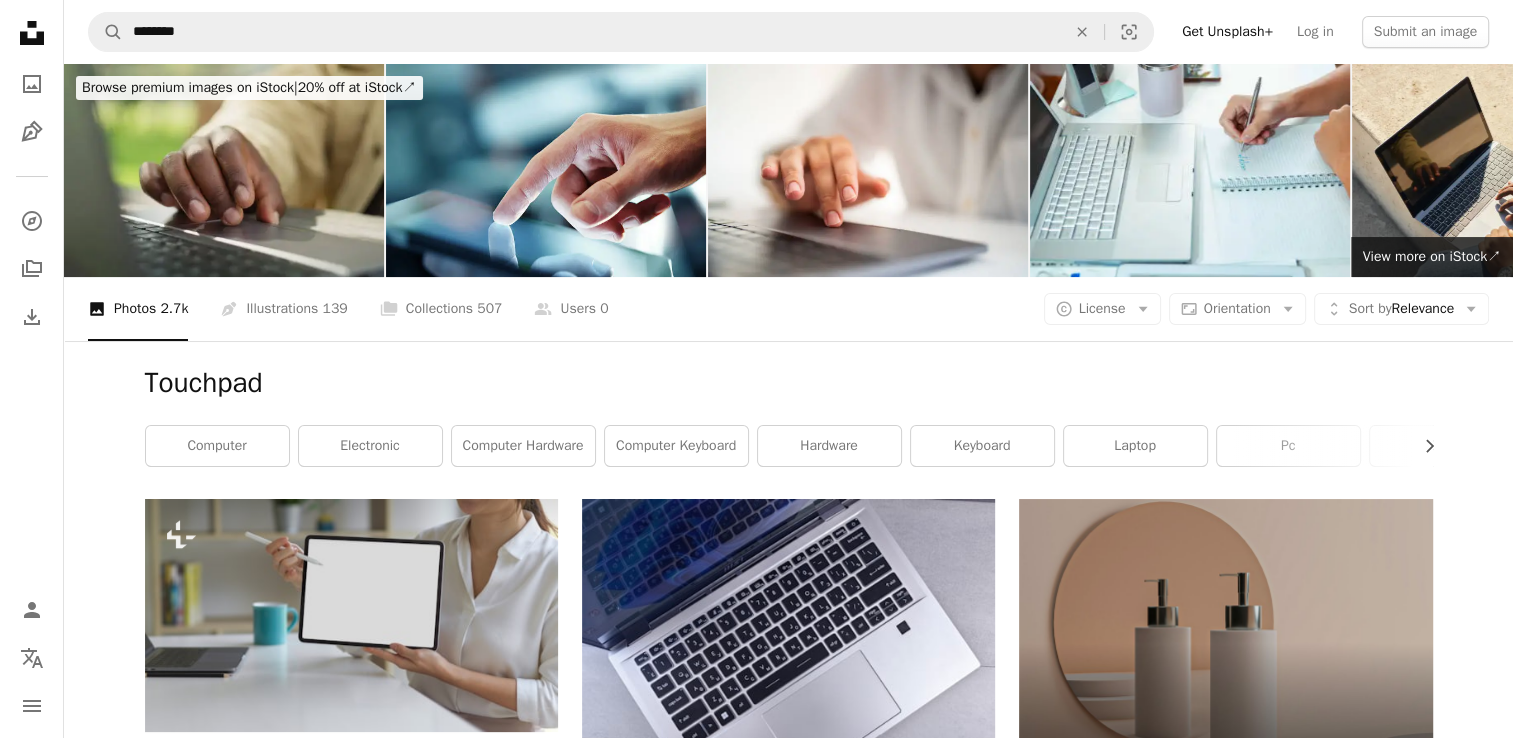 click on "A magnifying glass ******** An X shape Visual search Get Unsplash+ Log in Submit an image" at bounding box center [788, 32] 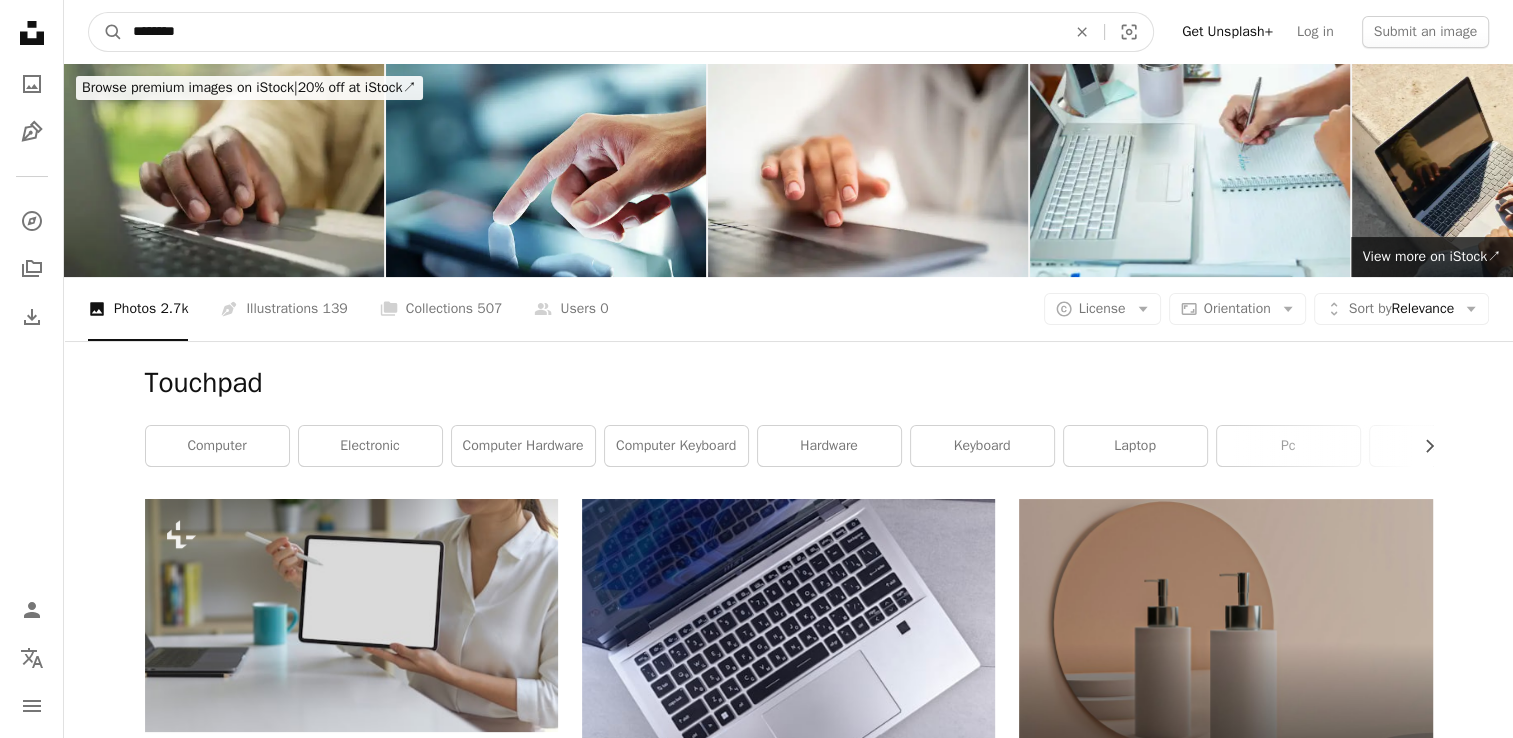click on "********" at bounding box center [591, 32] 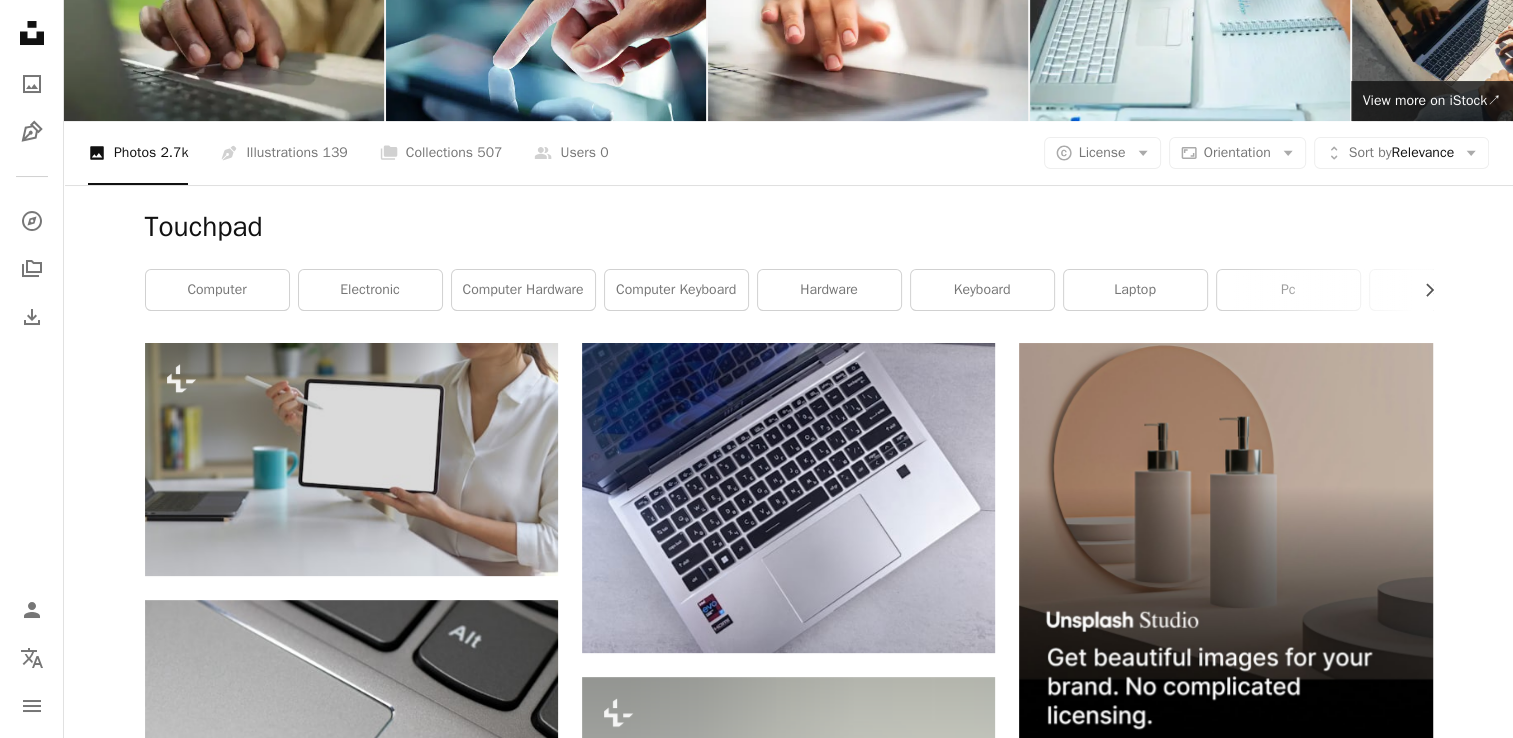 scroll, scrollTop: 0, scrollLeft: 0, axis: both 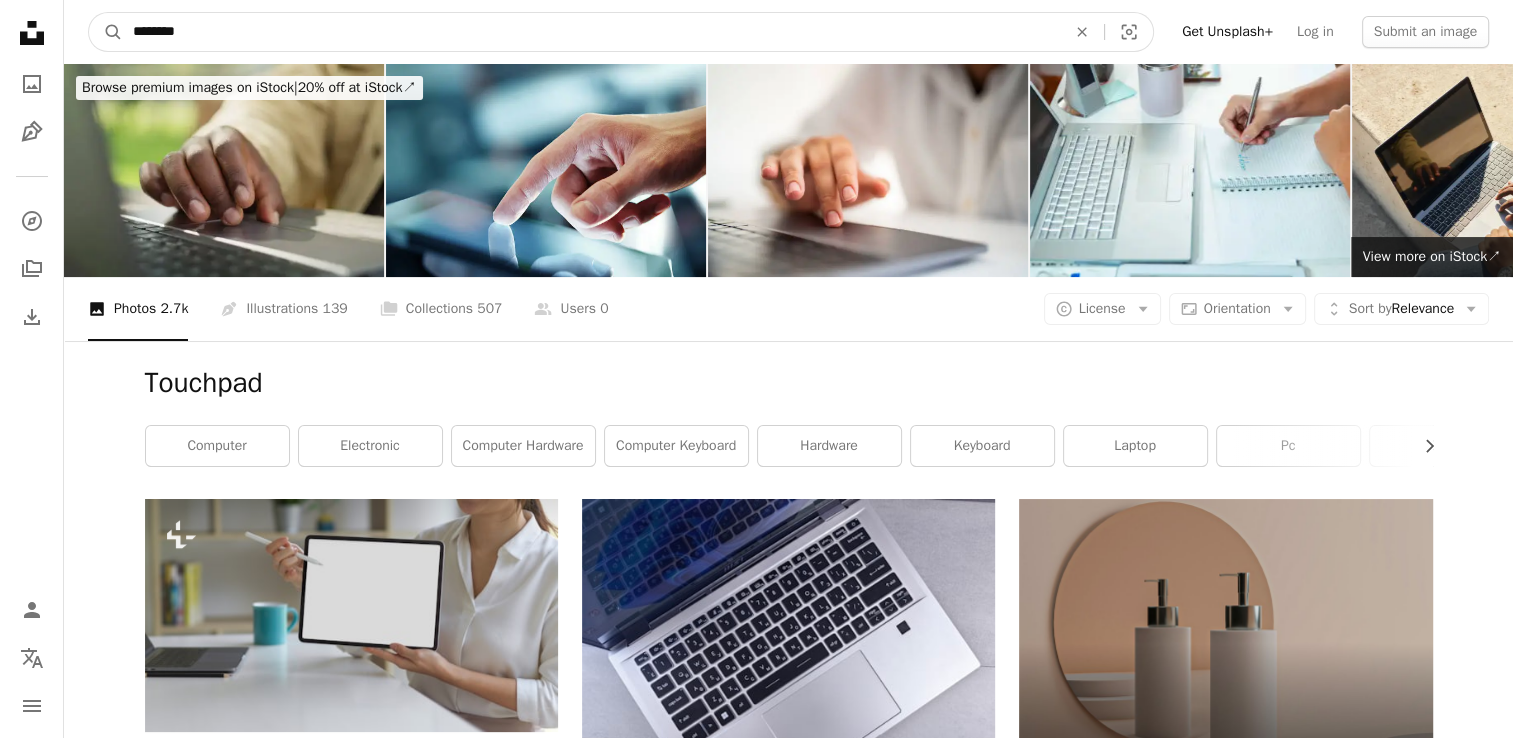 click on "********" at bounding box center (591, 32) 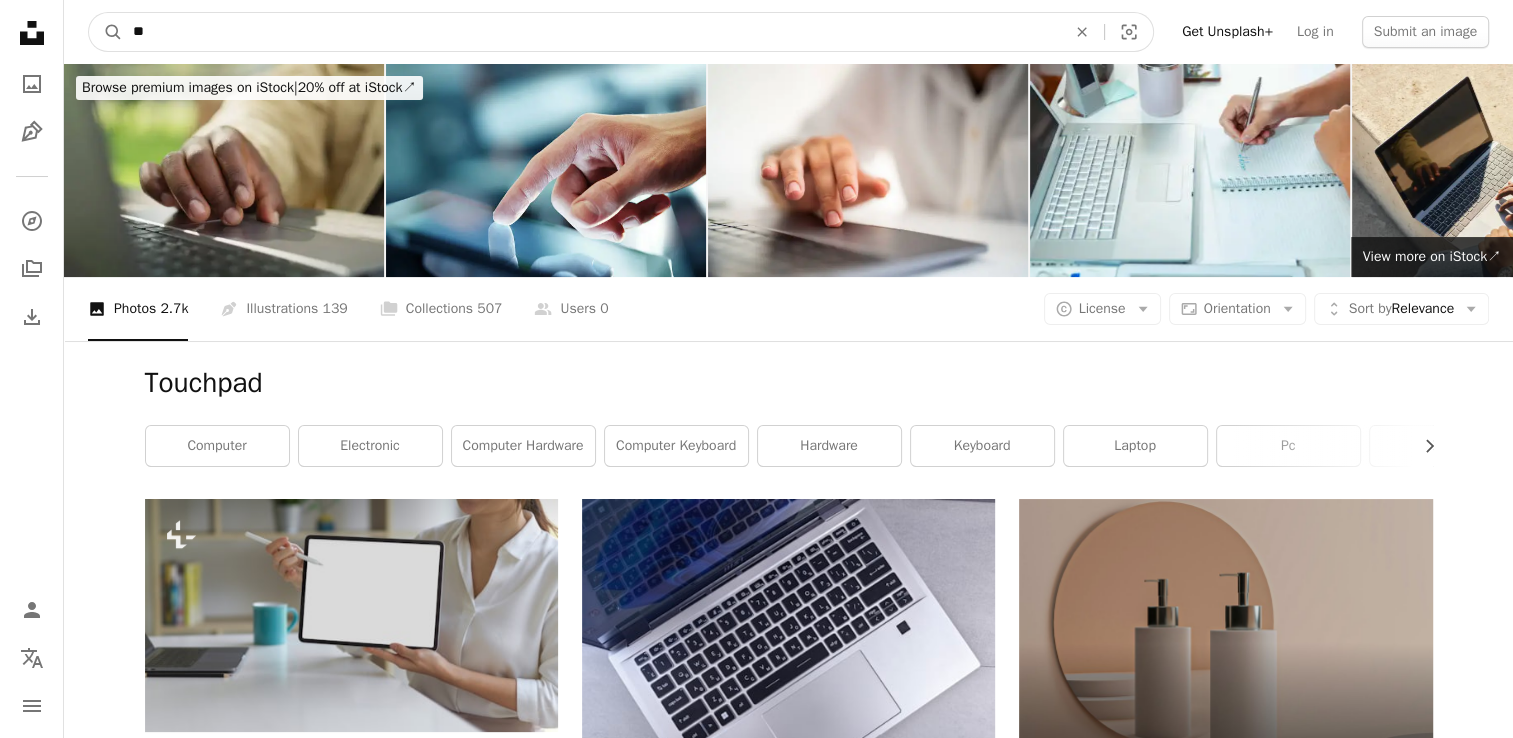 type on "*" 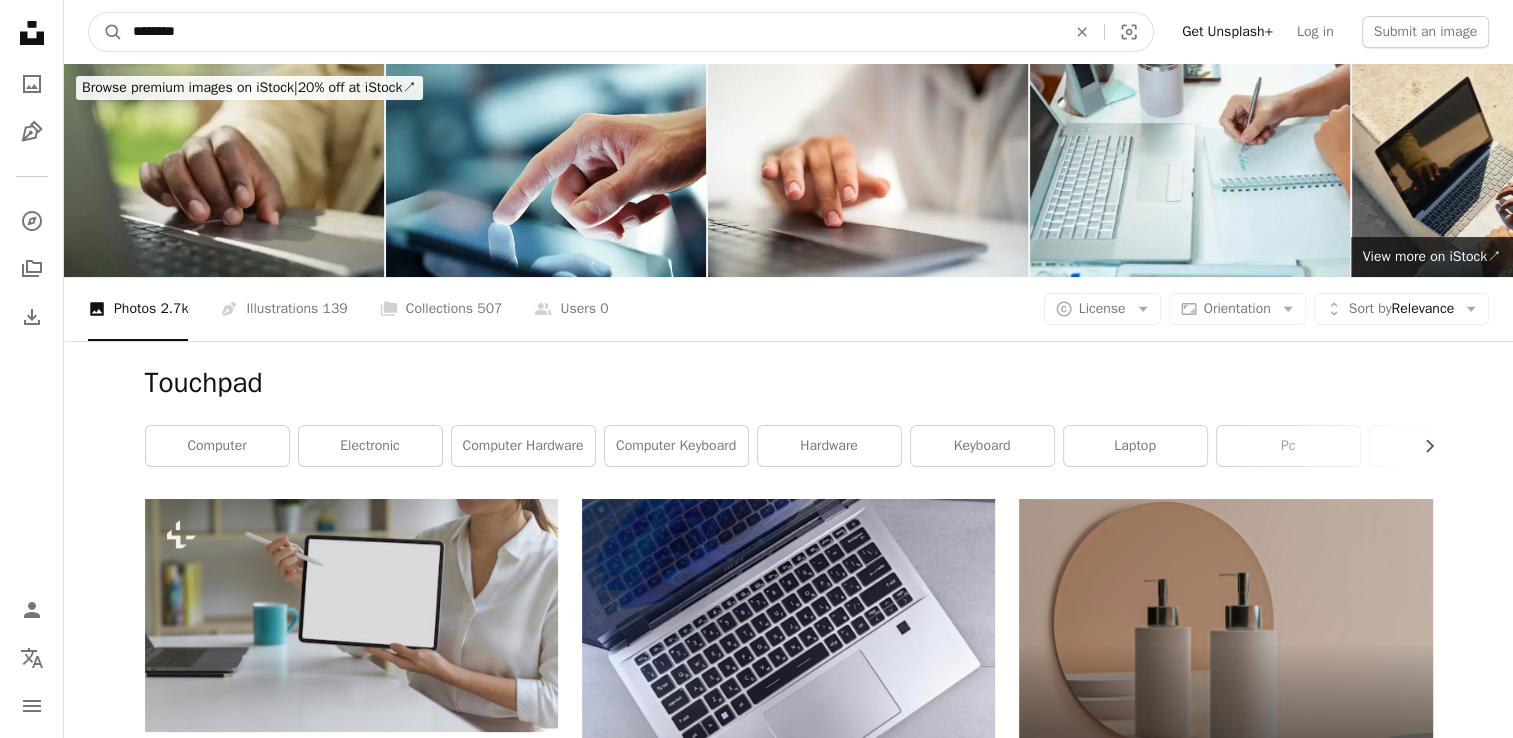 type on "*********" 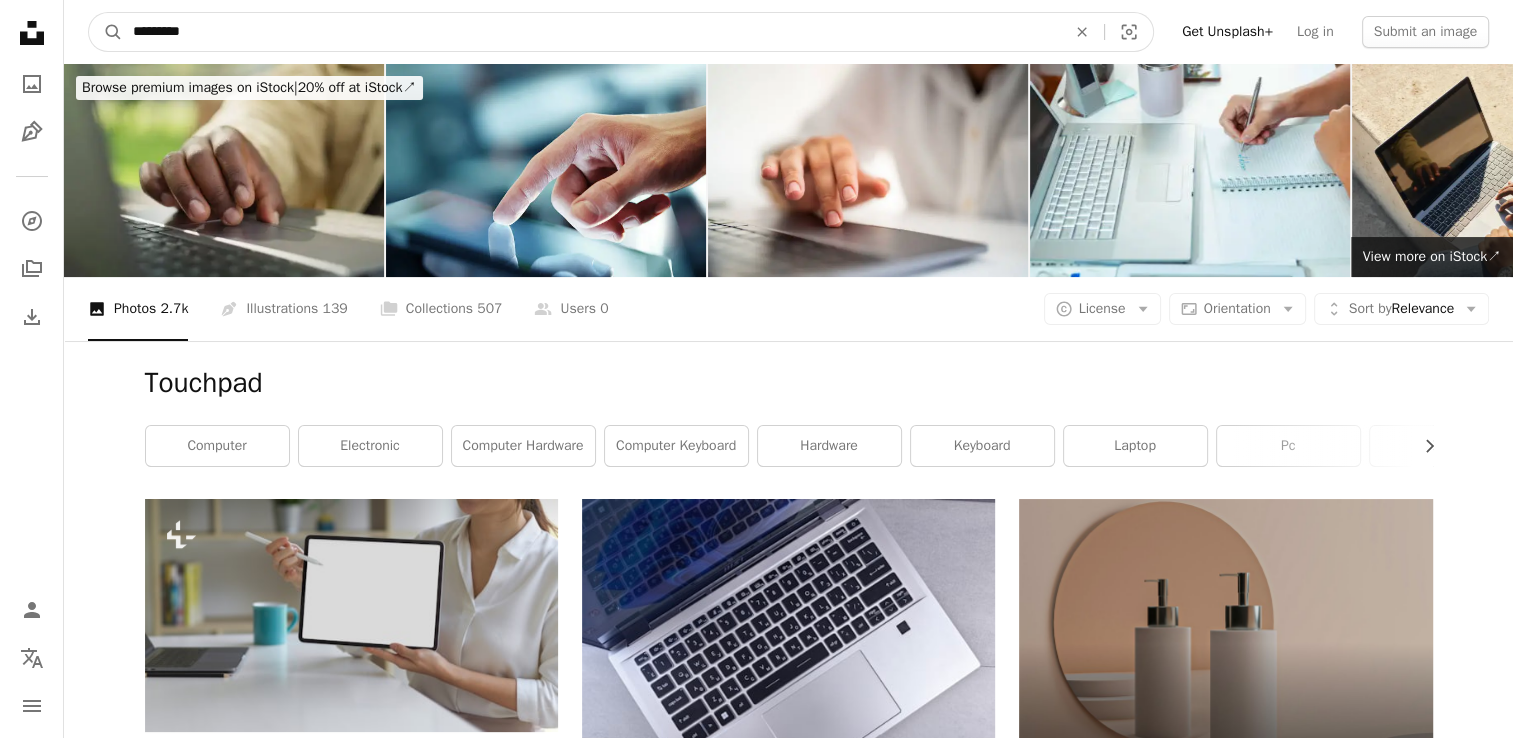 click on "A magnifying glass" at bounding box center (106, 32) 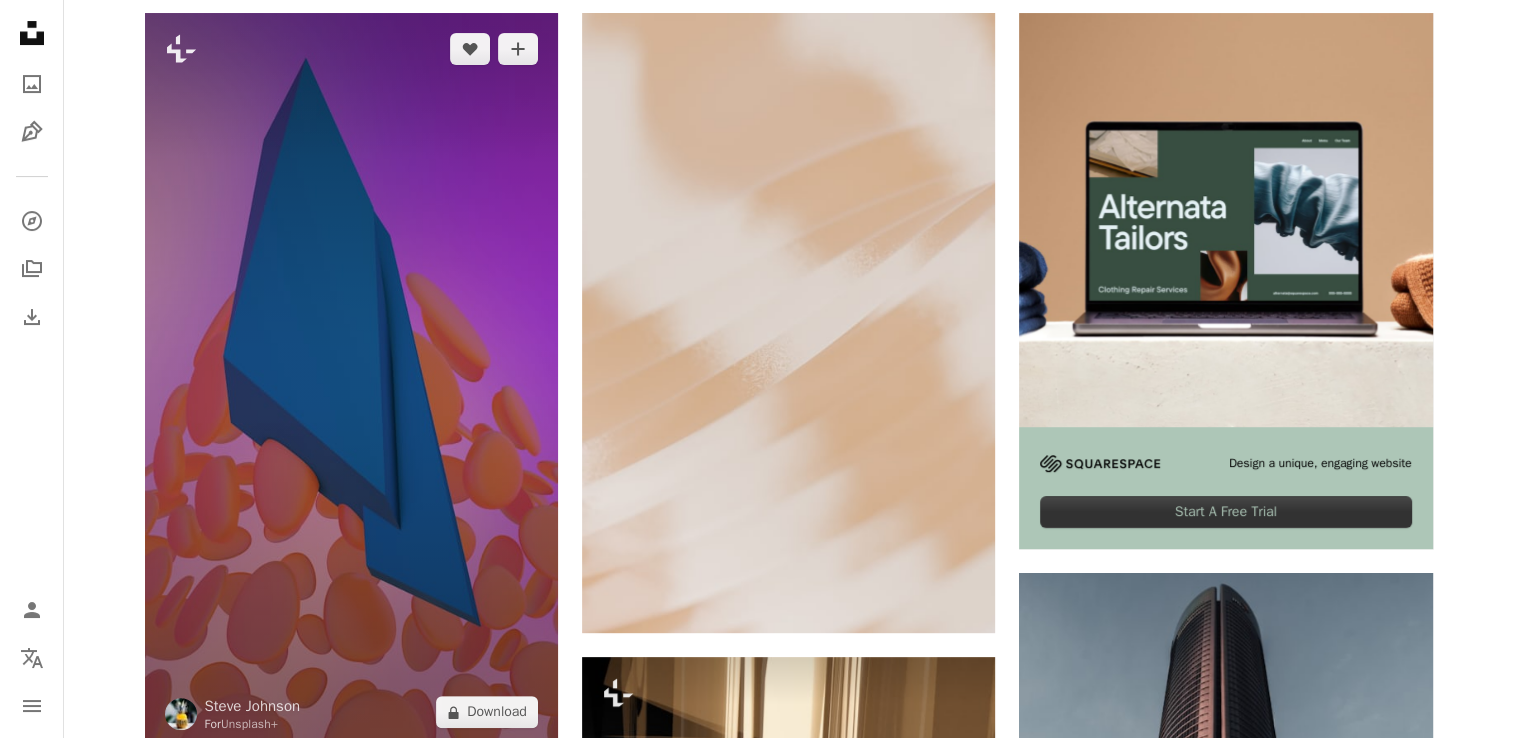 scroll, scrollTop: 0, scrollLeft: 0, axis: both 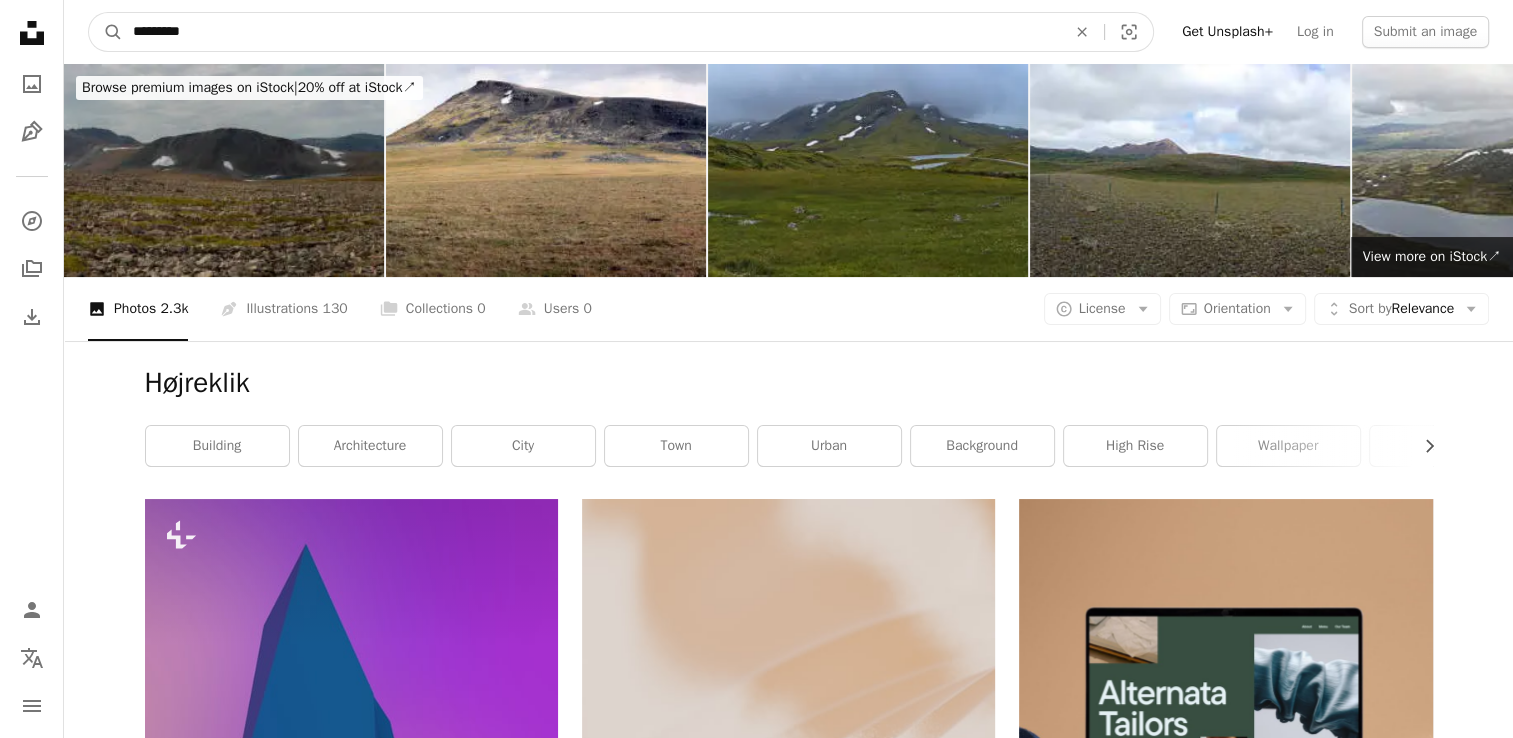 drag, startPoint x: 236, startPoint y: 9, endPoint x: 216, endPoint y: 14, distance: 20.615528 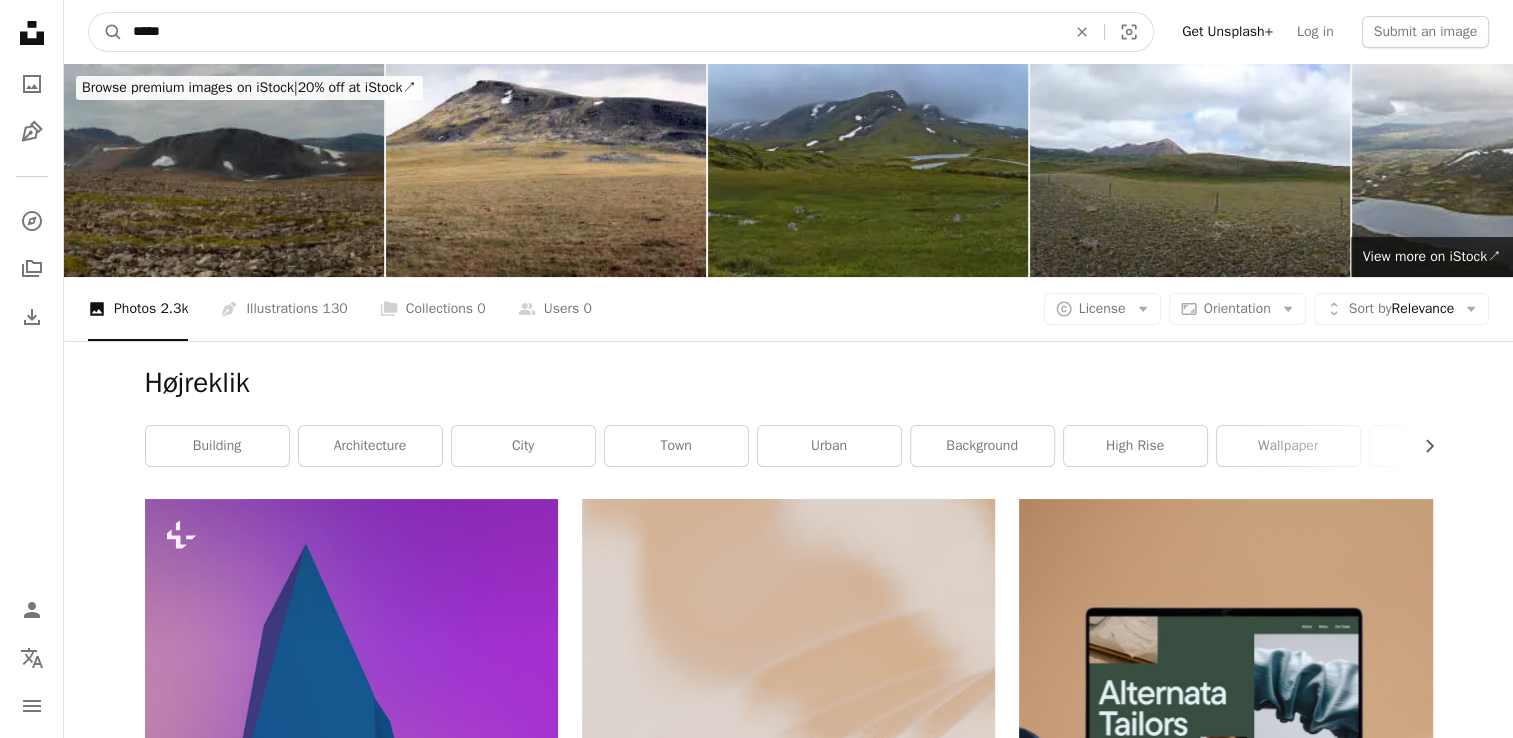 drag, startPoint x: 375, startPoint y: 22, endPoint x: -4, endPoint y: -37, distance: 383.56485 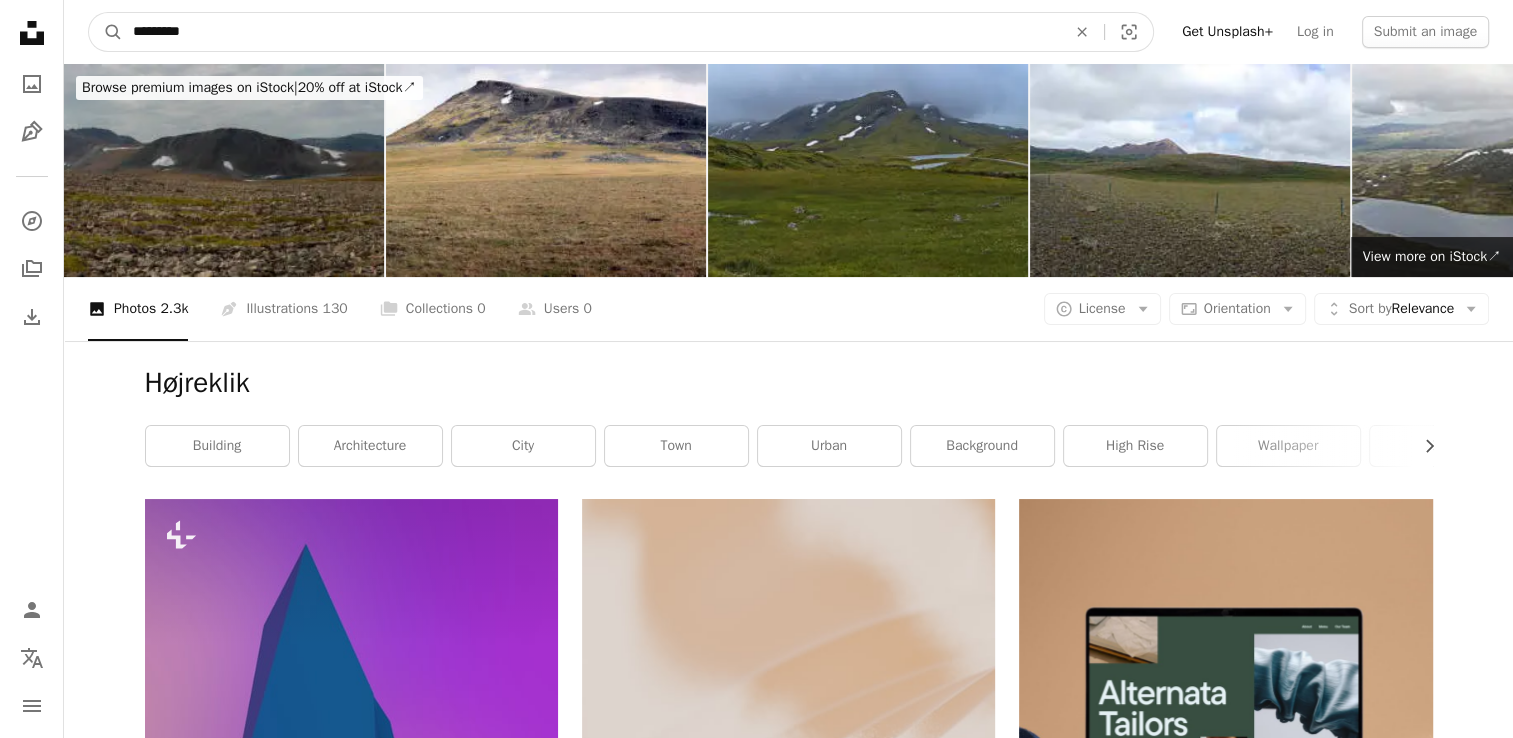 click on "A magnifying glass" at bounding box center (106, 32) 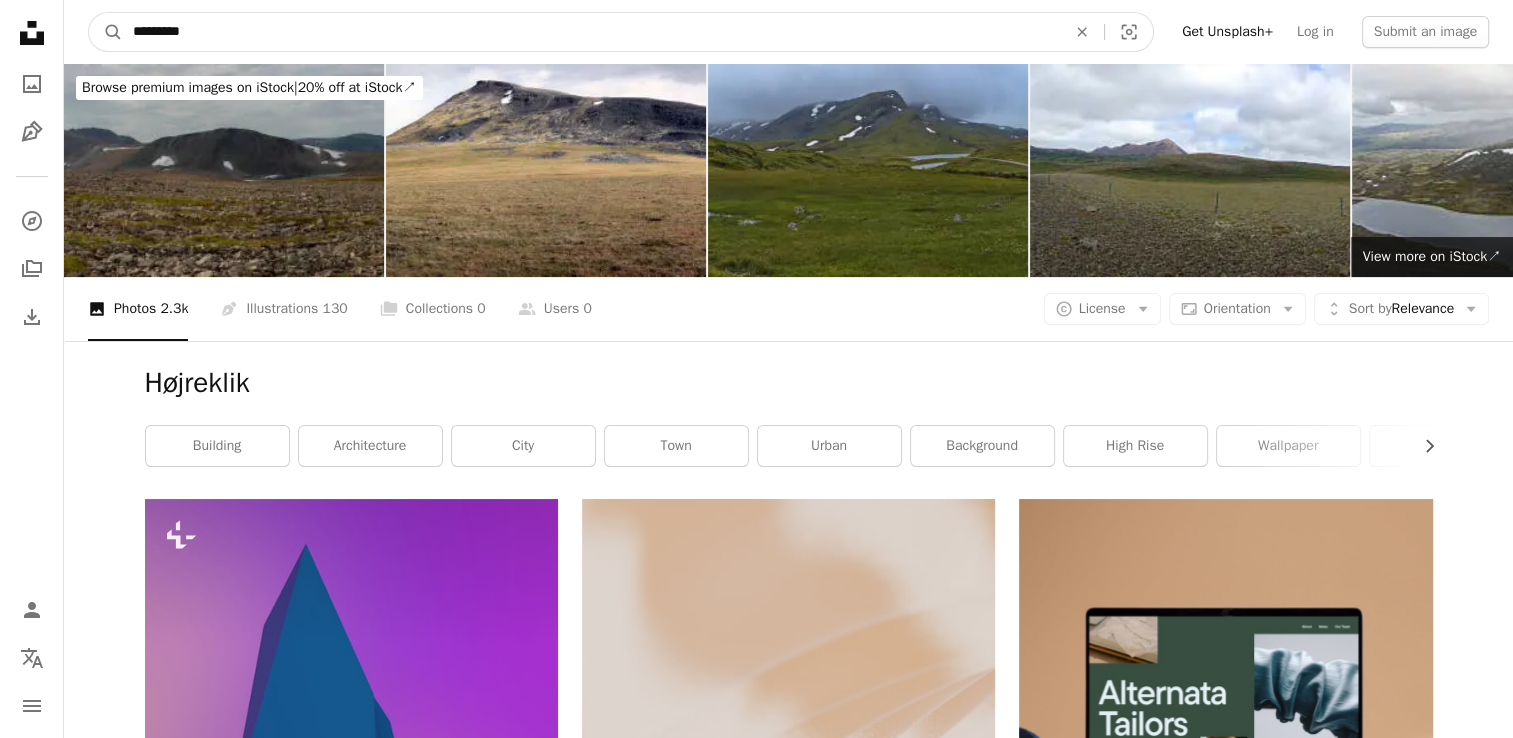 click on "A magnifying glass" at bounding box center (106, 32) 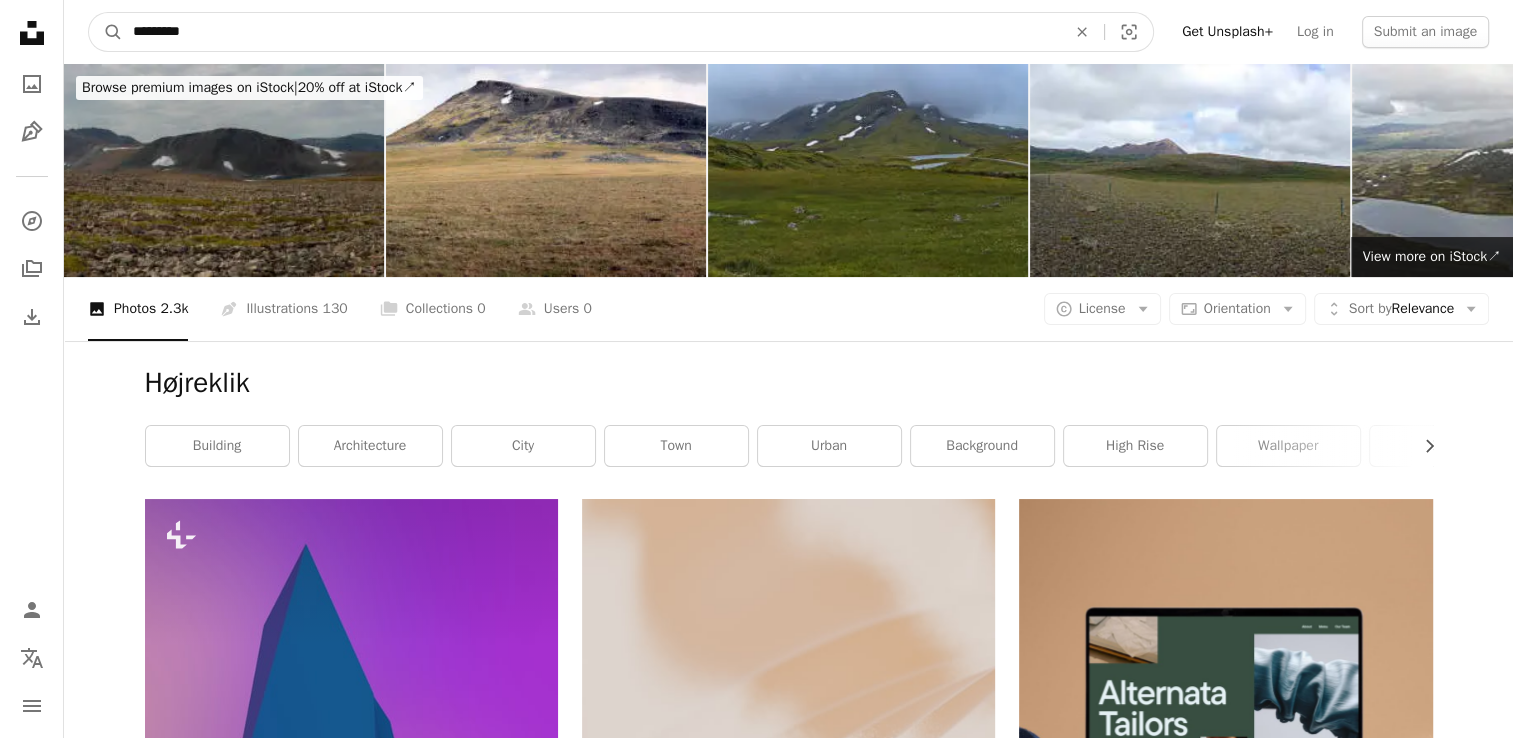 click on "*********" at bounding box center [591, 32] 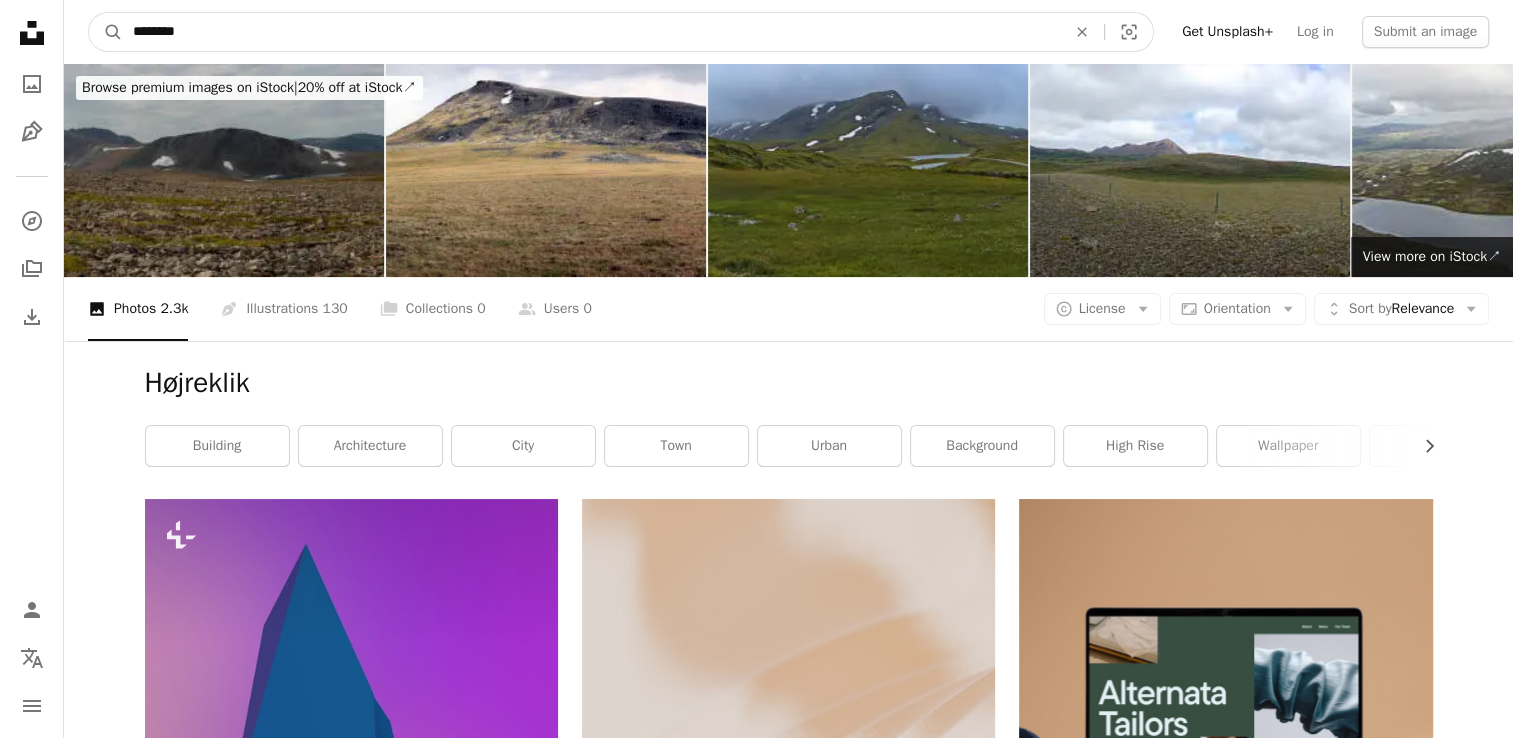 type on "********" 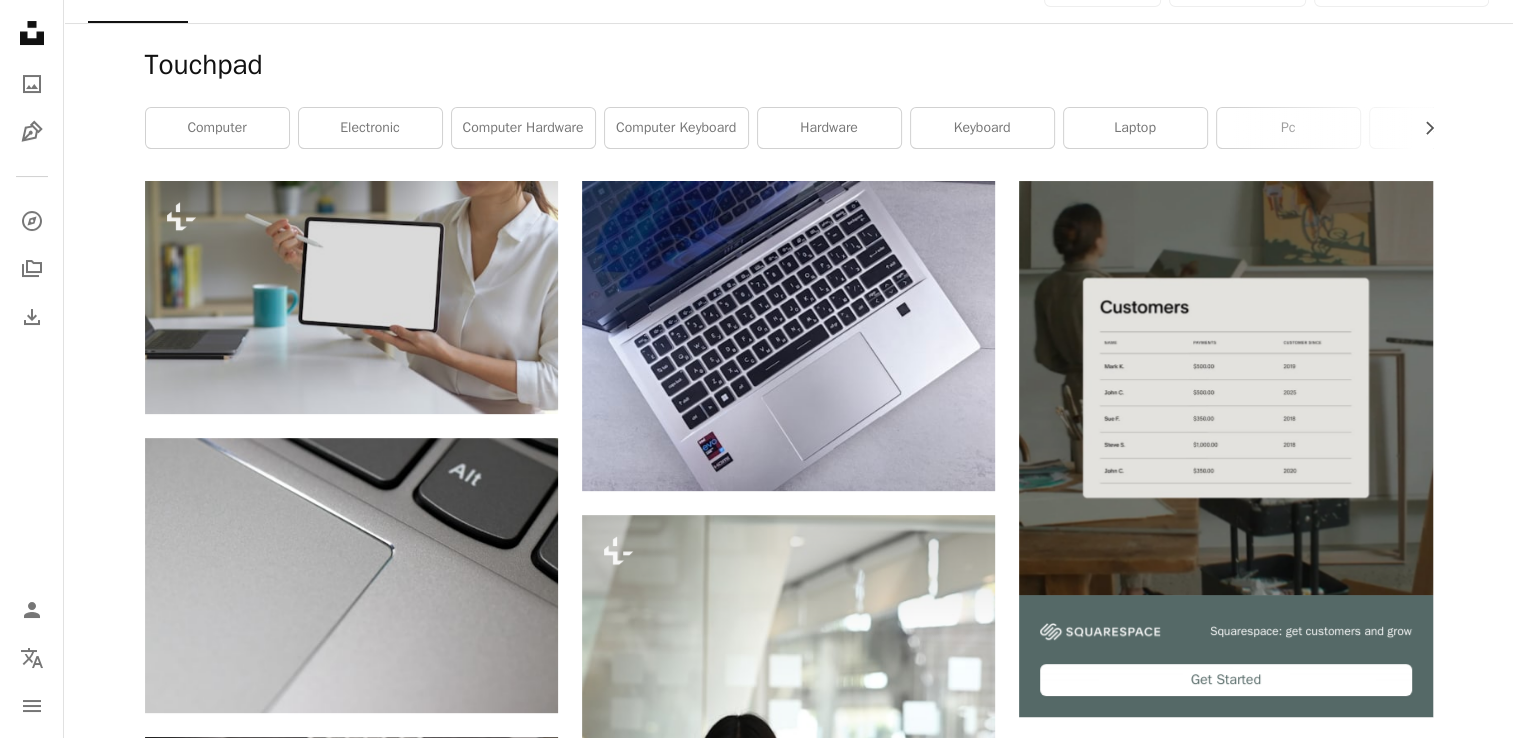 scroll, scrollTop: 326, scrollLeft: 0, axis: vertical 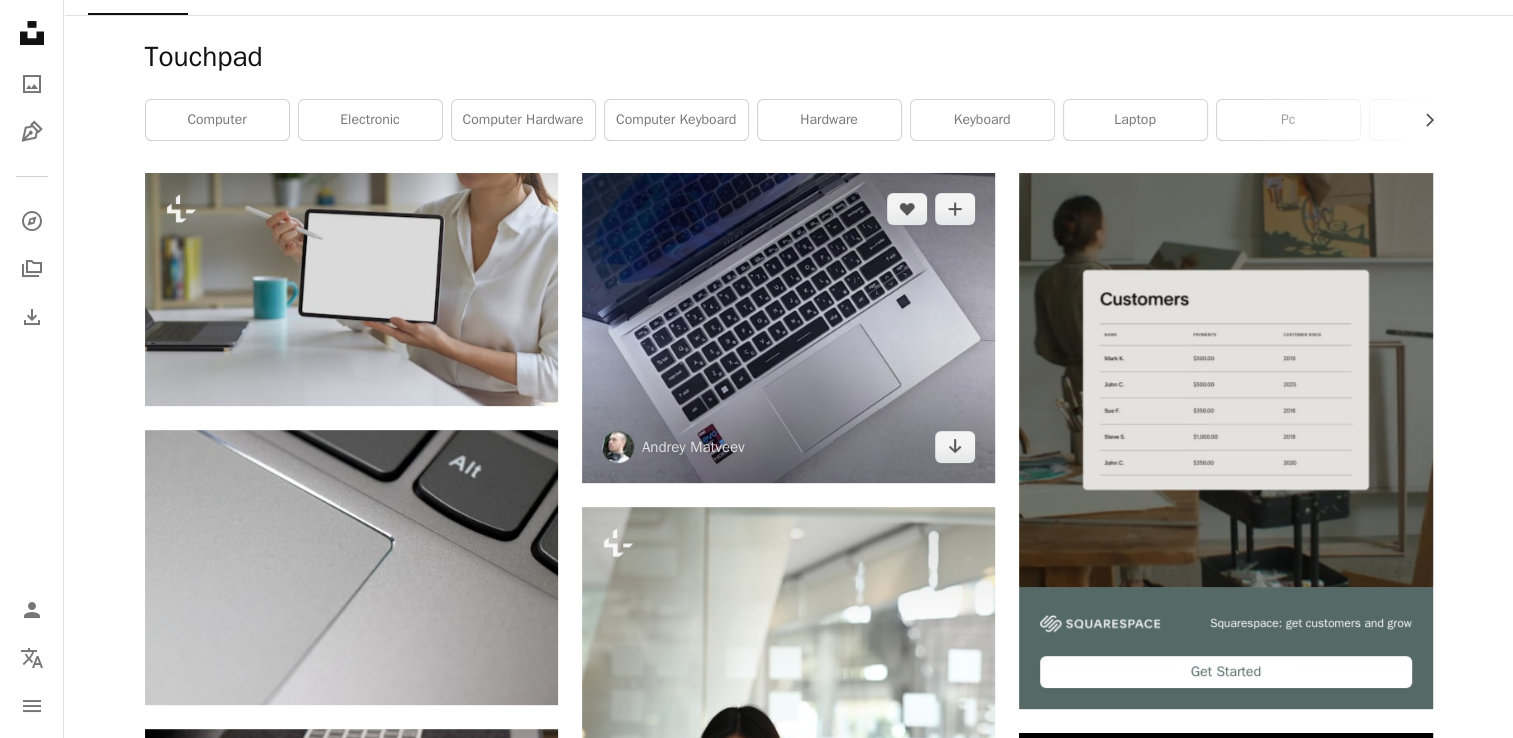 click at bounding box center (788, 328) 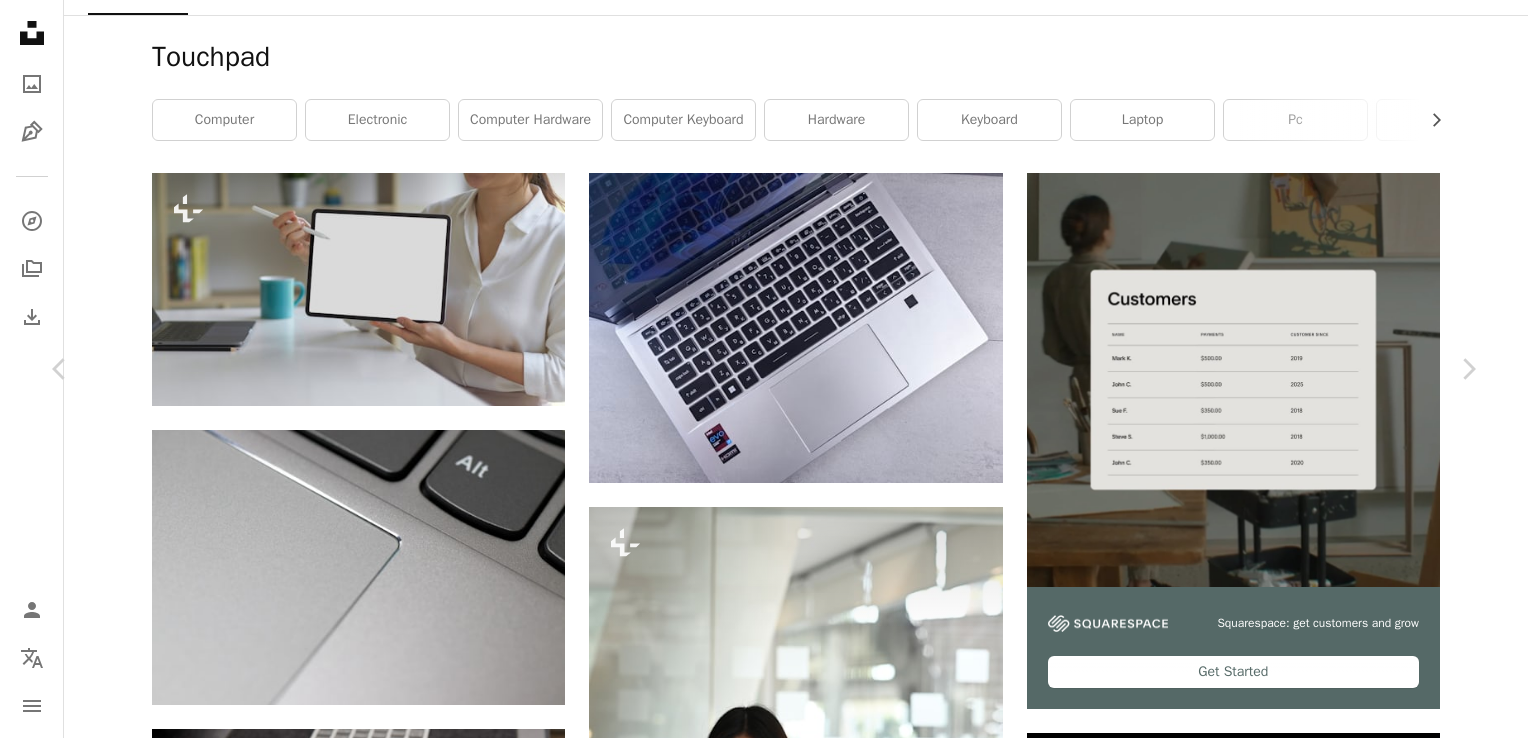 click on "[FIRST] [LAST]" at bounding box center [764, 4439] 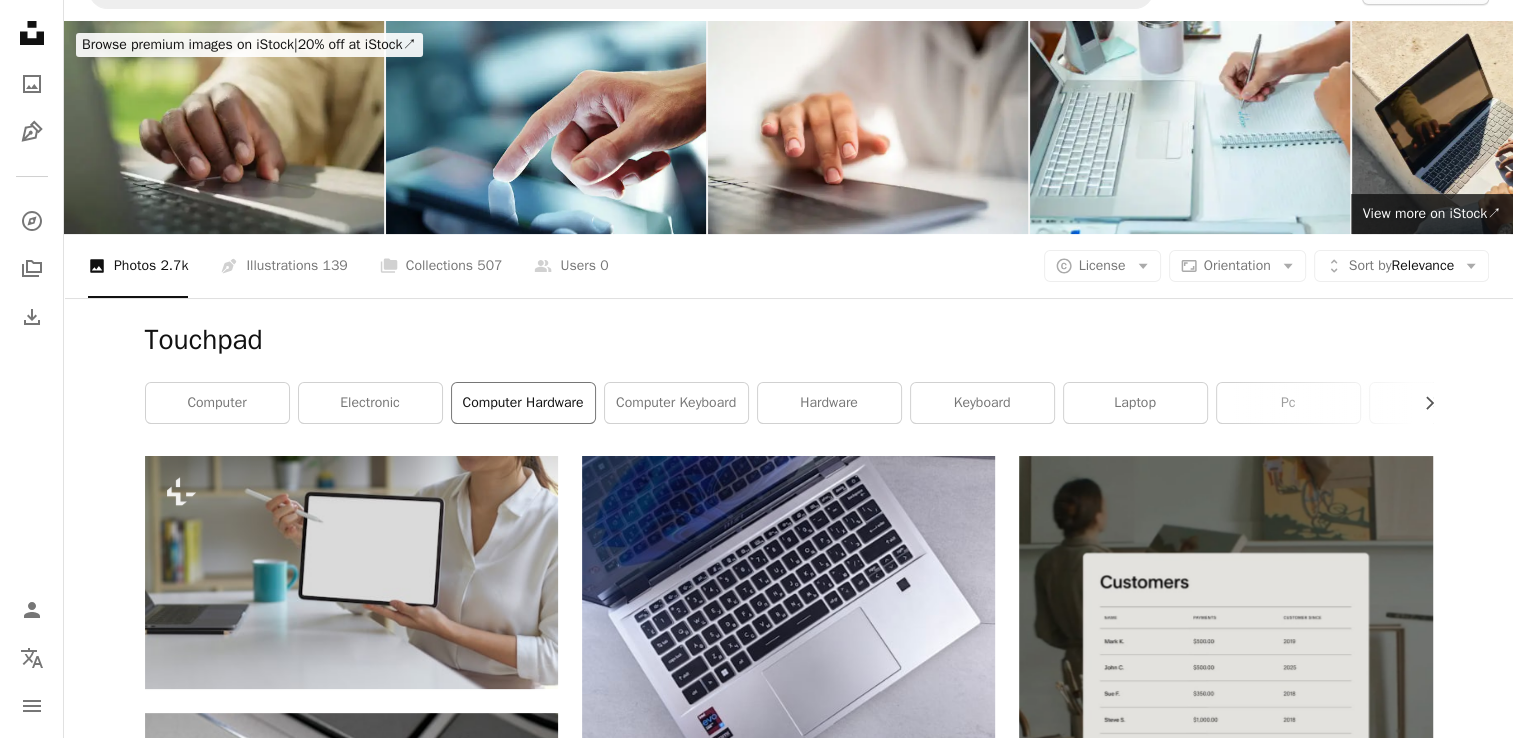 scroll, scrollTop: 0, scrollLeft: 0, axis: both 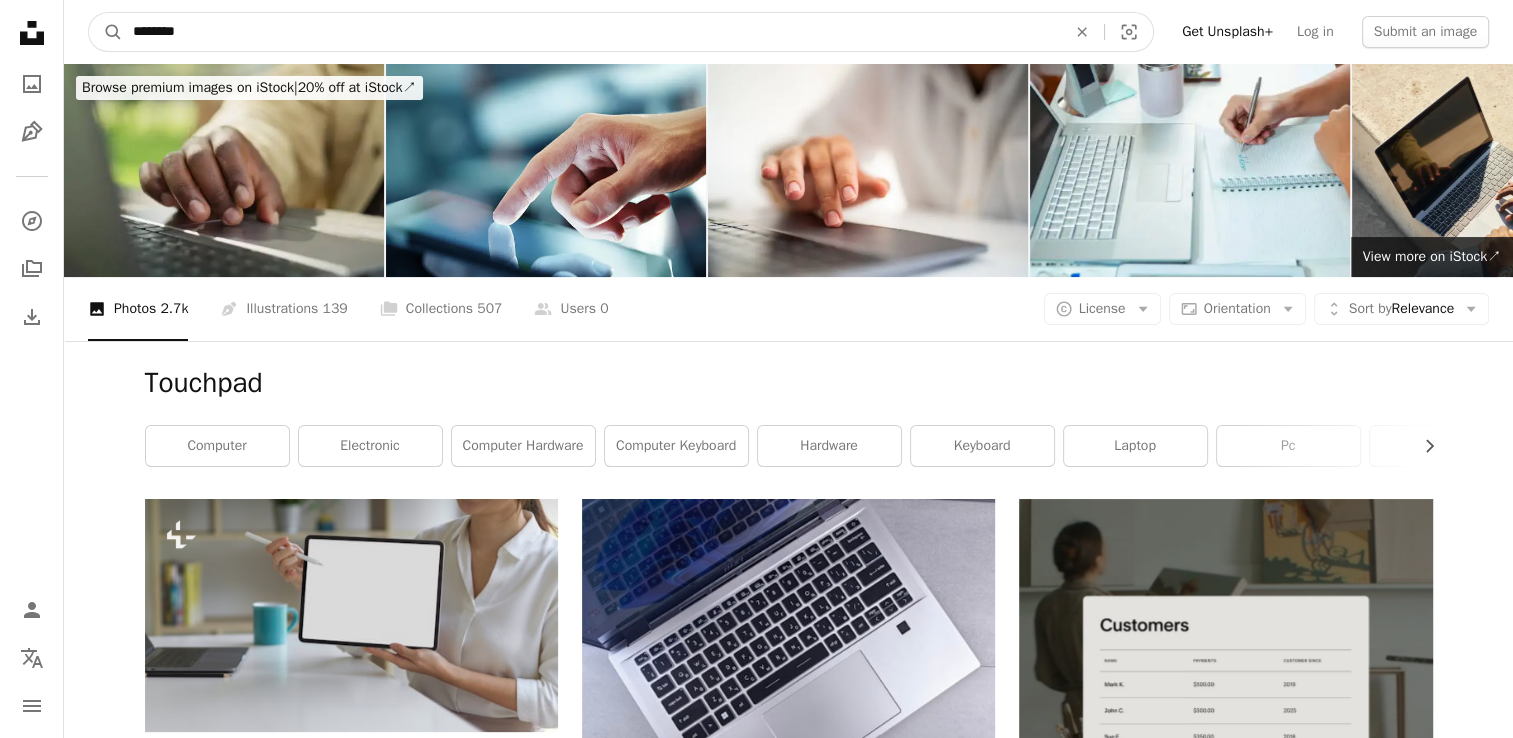 drag, startPoint x: 416, startPoint y: 35, endPoint x: -4, endPoint y: 6, distance: 421 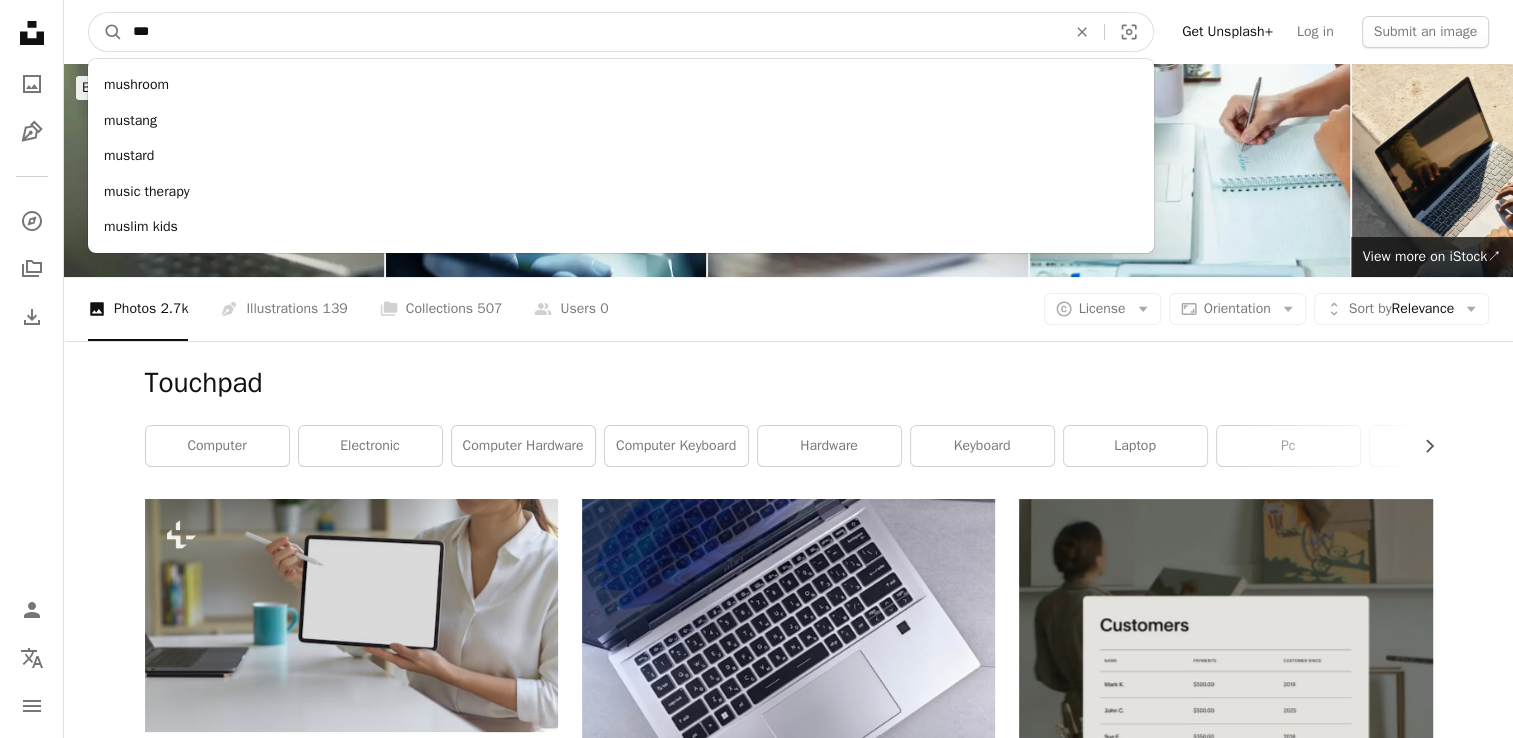 type on "***" 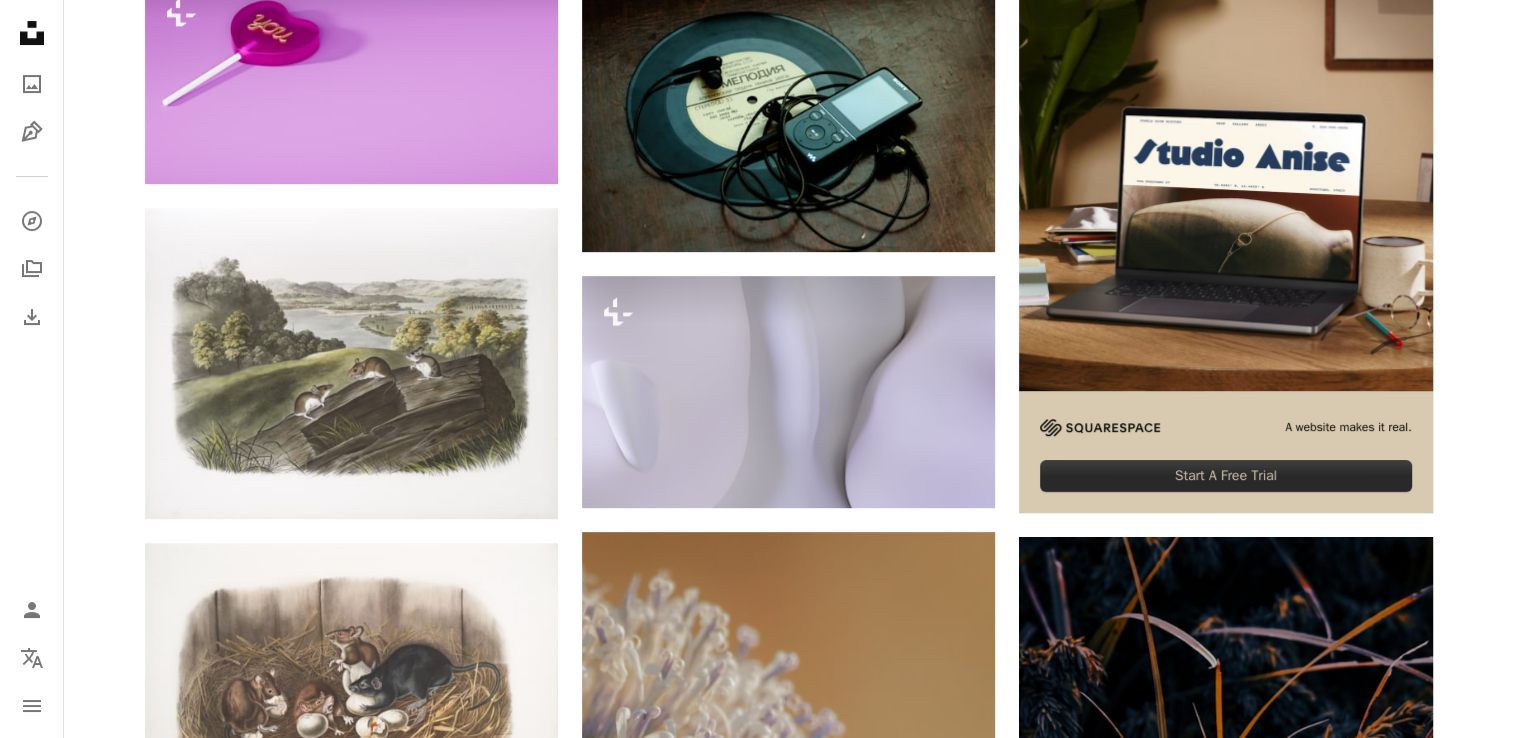 scroll, scrollTop: 0, scrollLeft: 0, axis: both 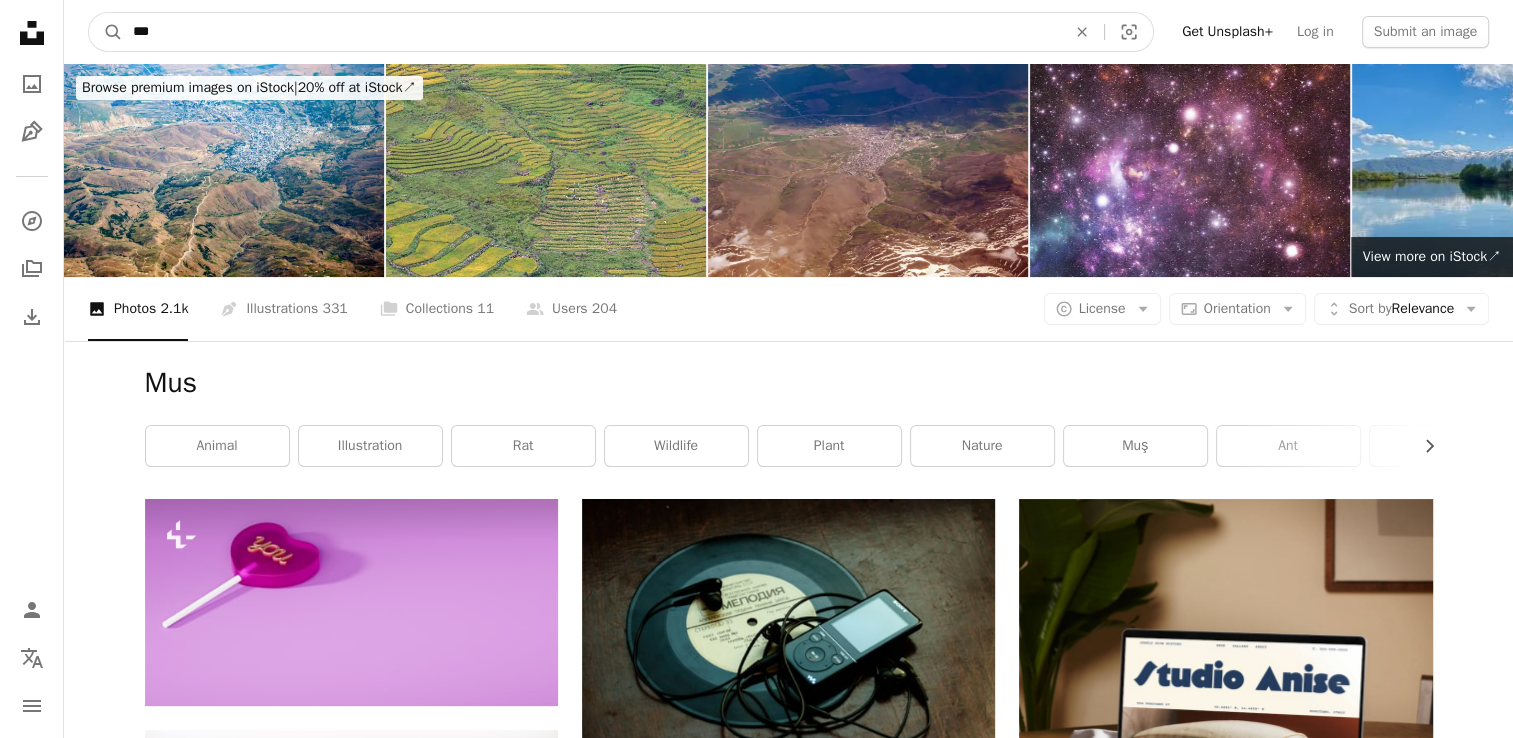 drag, startPoint x: 315, startPoint y: 40, endPoint x: 42, endPoint y: 21, distance: 273.66037 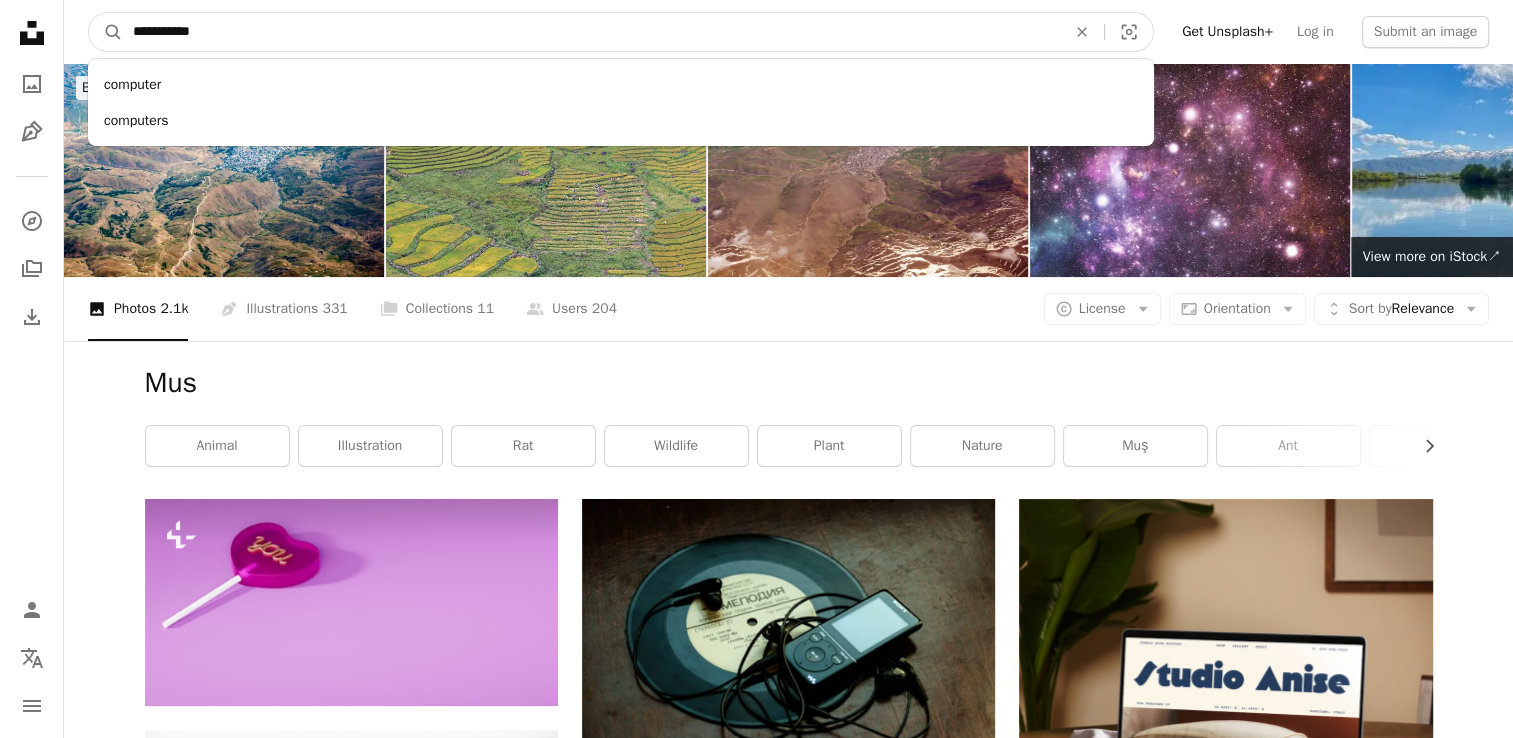 type on "**********" 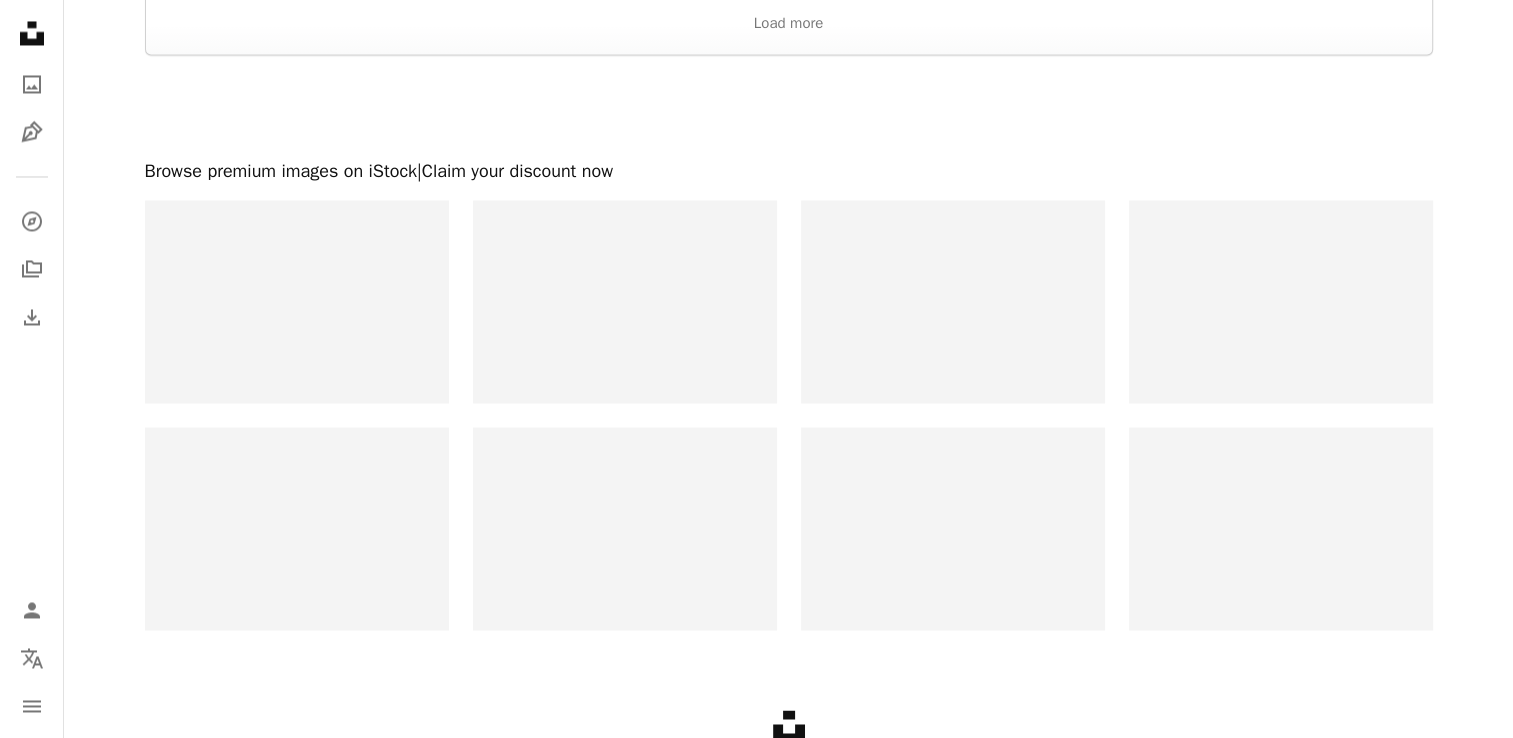 scroll, scrollTop: 3567, scrollLeft: 0, axis: vertical 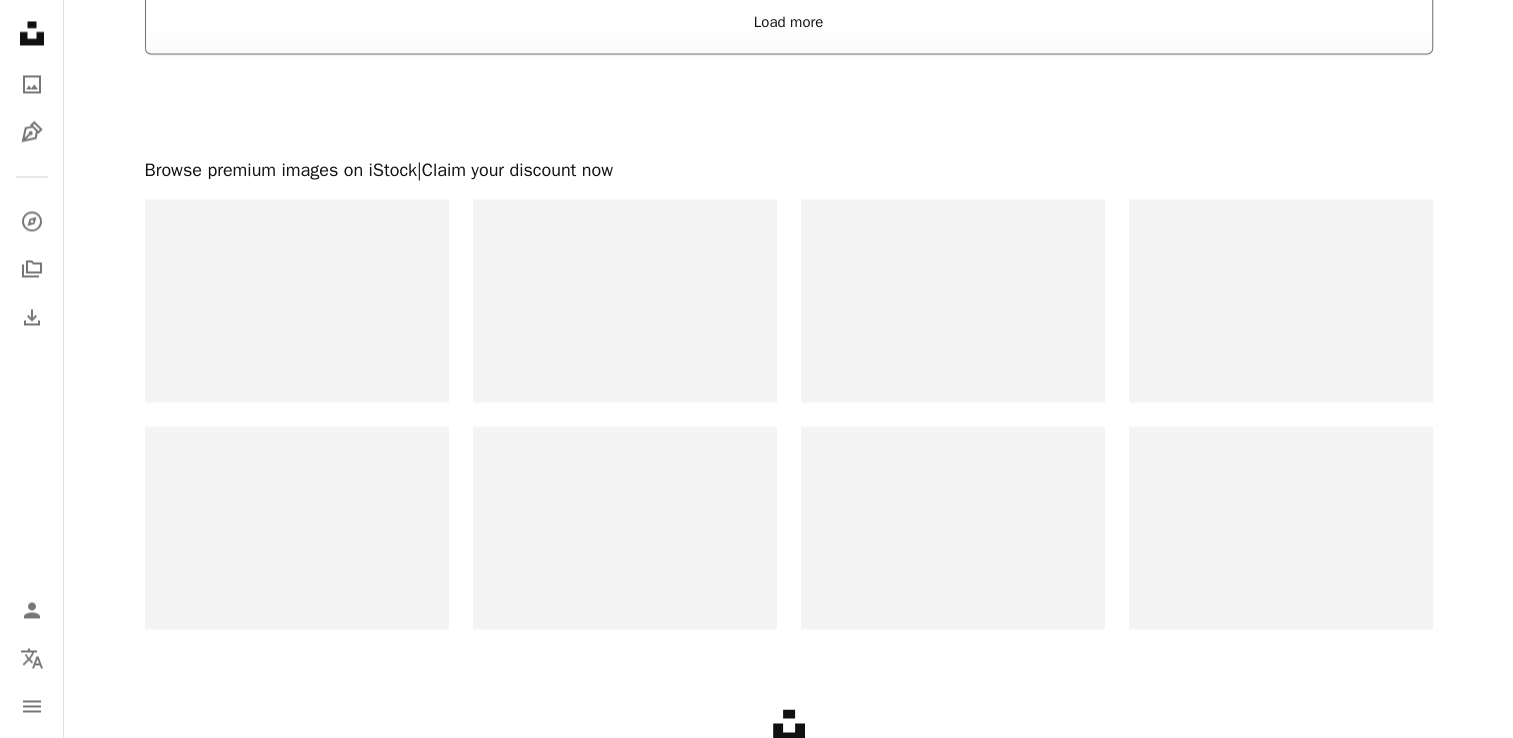 click on "Load more" at bounding box center (789, 22) 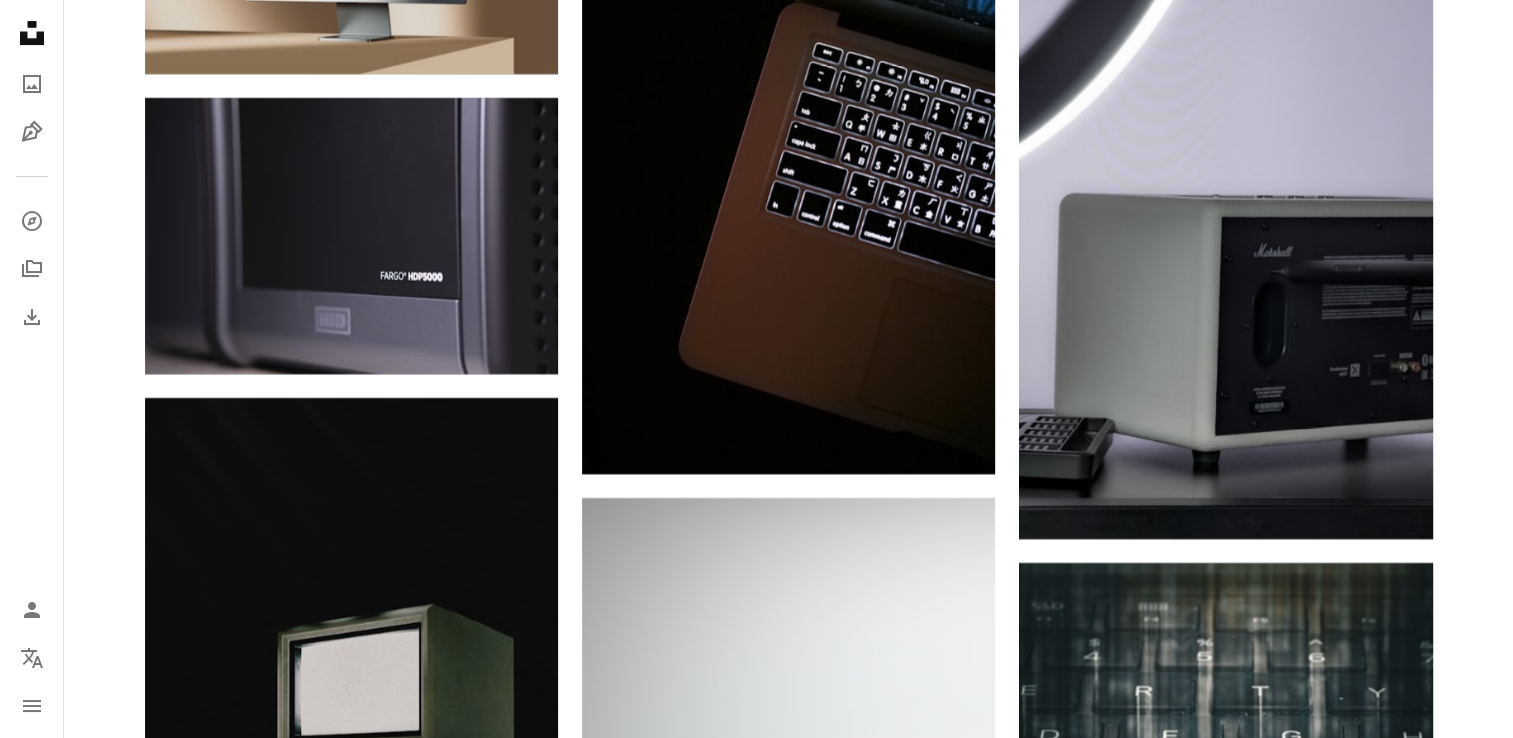 scroll, scrollTop: 8064, scrollLeft: 0, axis: vertical 